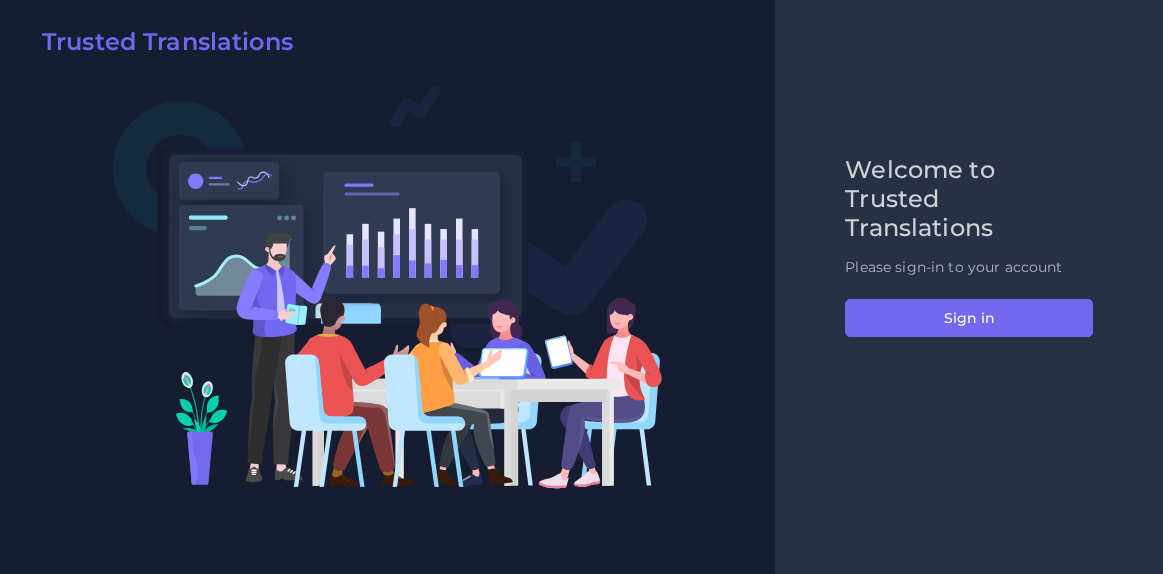 scroll, scrollTop: 0, scrollLeft: 0, axis: both 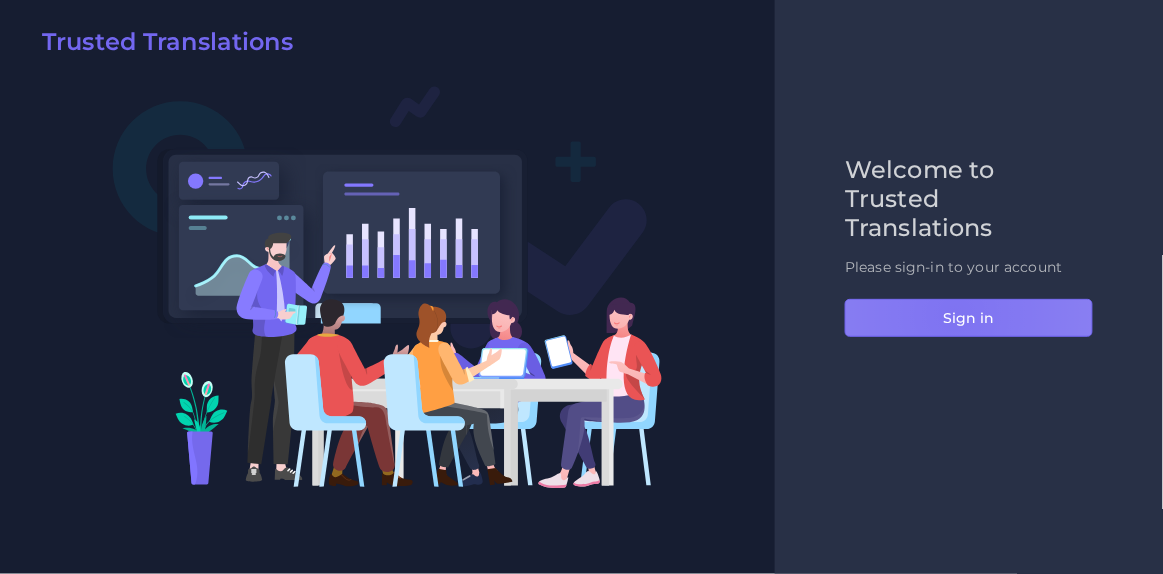 click on "Sign in" at bounding box center [969, 318] 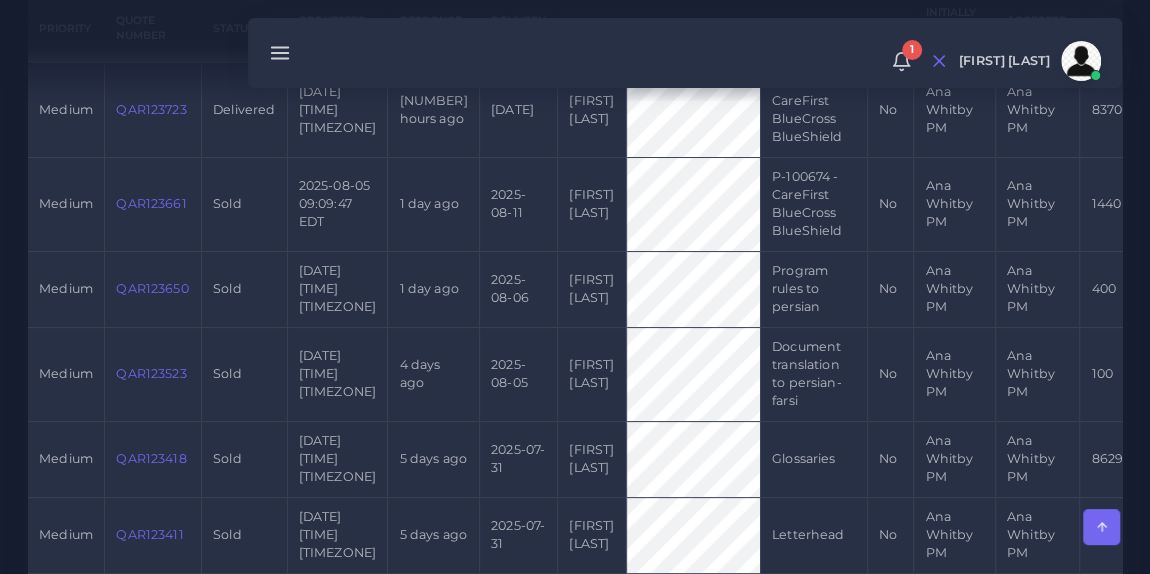 scroll, scrollTop: 567, scrollLeft: 0, axis: vertical 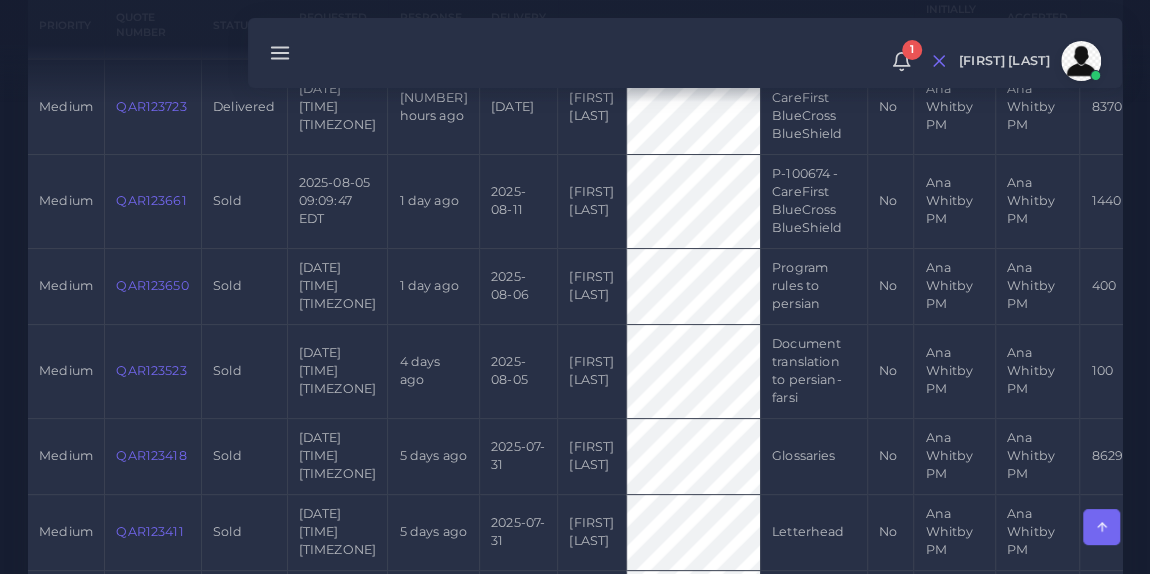 click on "QAR123523" at bounding box center (151, 370) 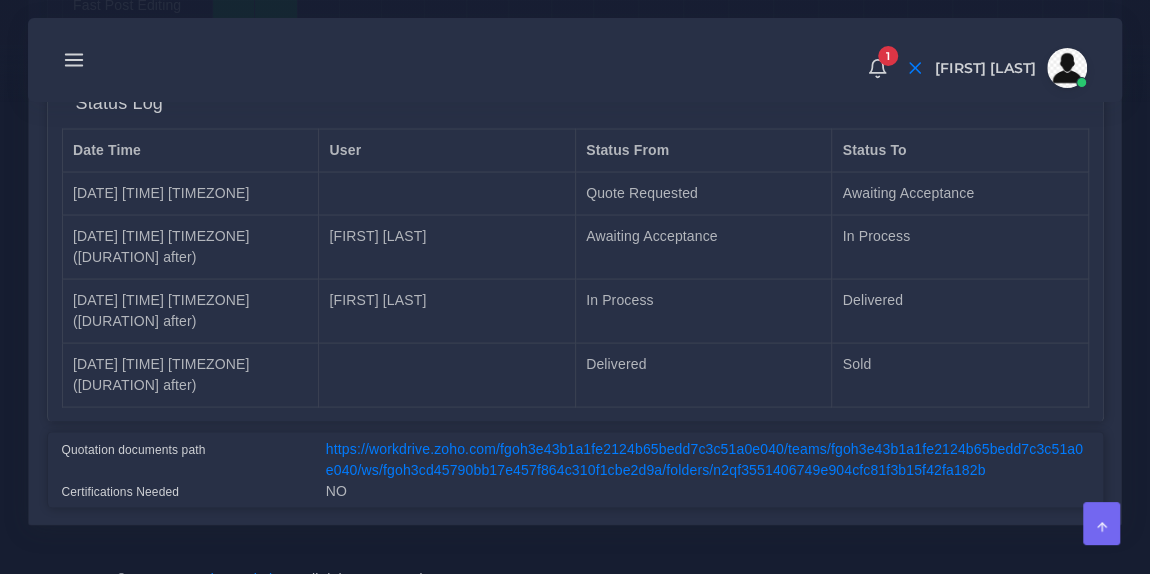 scroll, scrollTop: 1894, scrollLeft: 0, axis: vertical 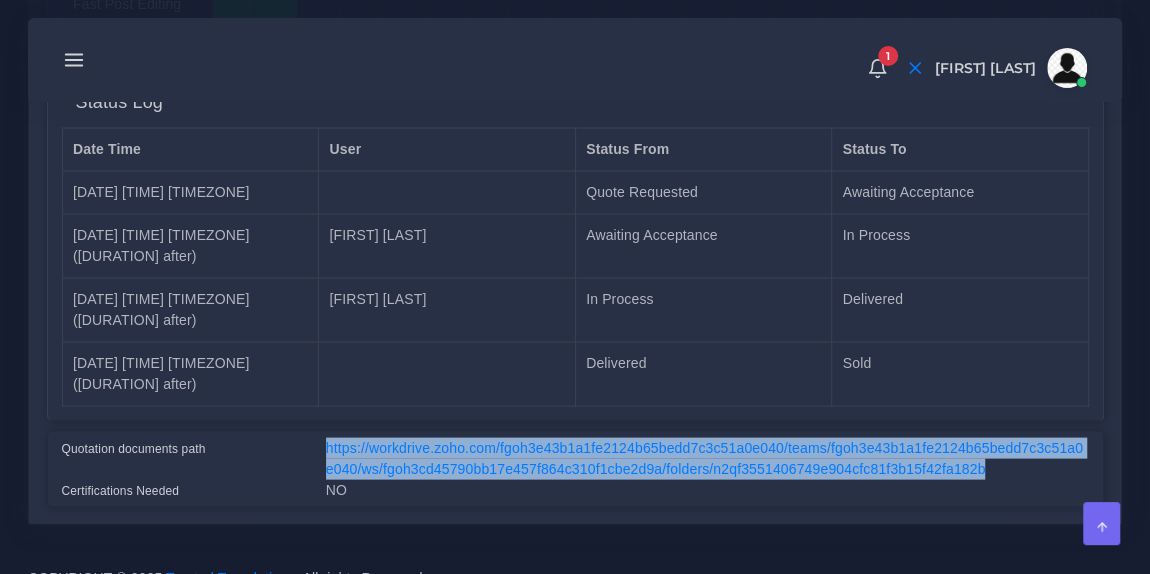 drag, startPoint x: 979, startPoint y: 461, endPoint x: 328, endPoint y: 441, distance: 651.3071 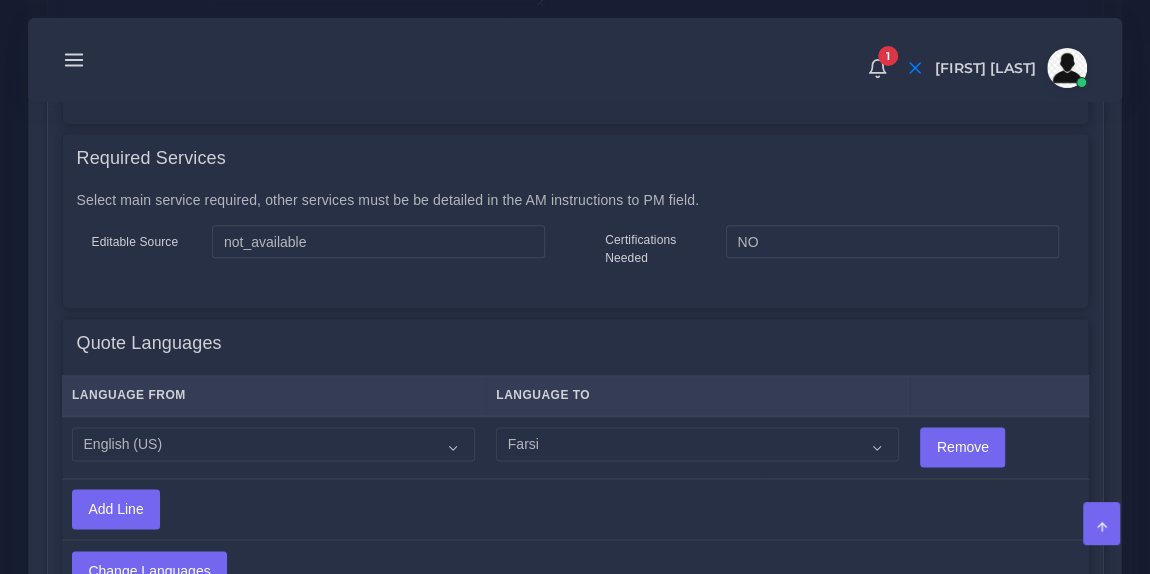 scroll, scrollTop: 961, scrollLeft: 0, axis: vertical 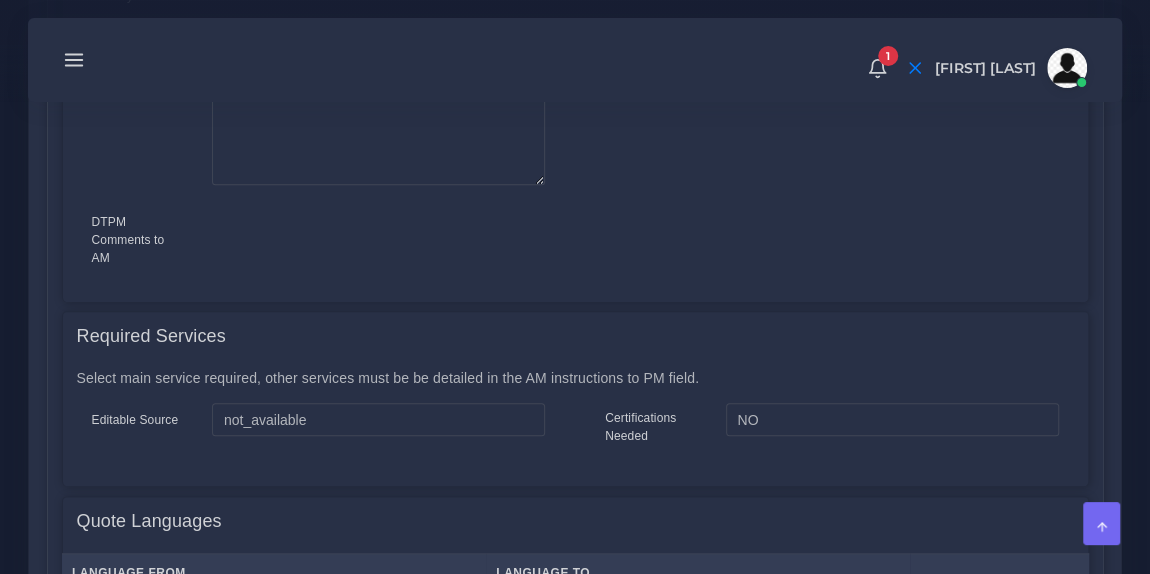 click 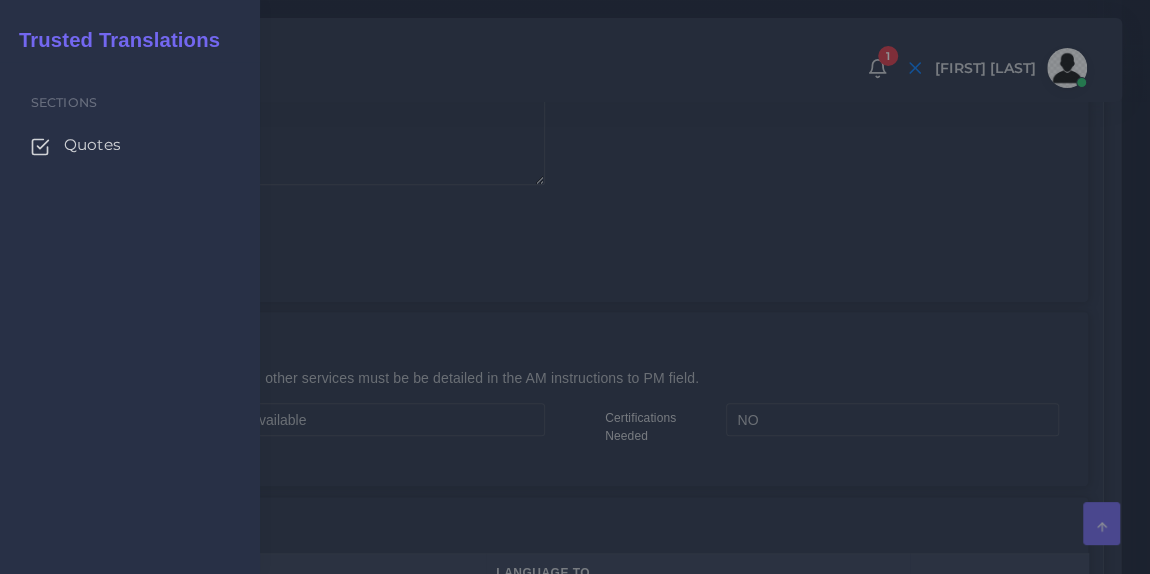 click on "Quotes" at bounding box center [92, 145] 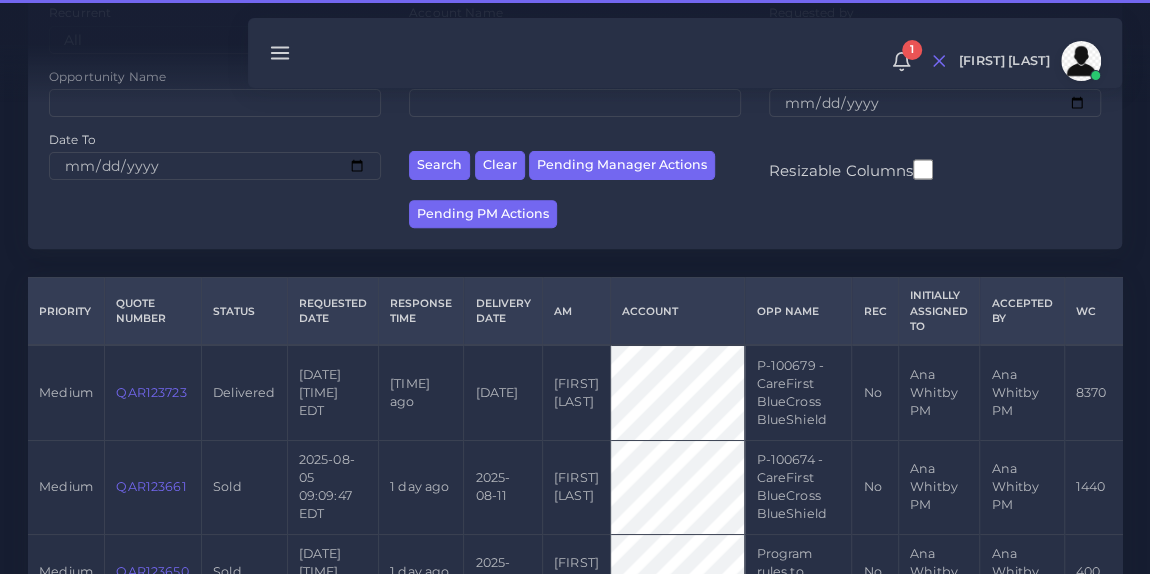 scroll, scrollTop: 289, scrollLeft: 0, axis: vertical 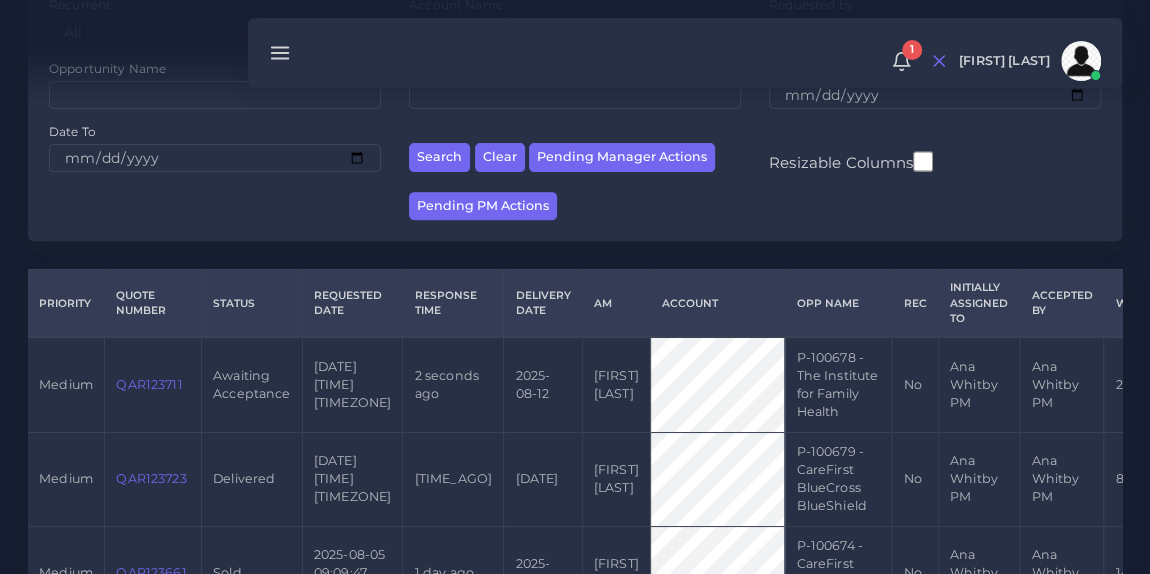 click on "QAR123711" at bounding box center (153, 384) 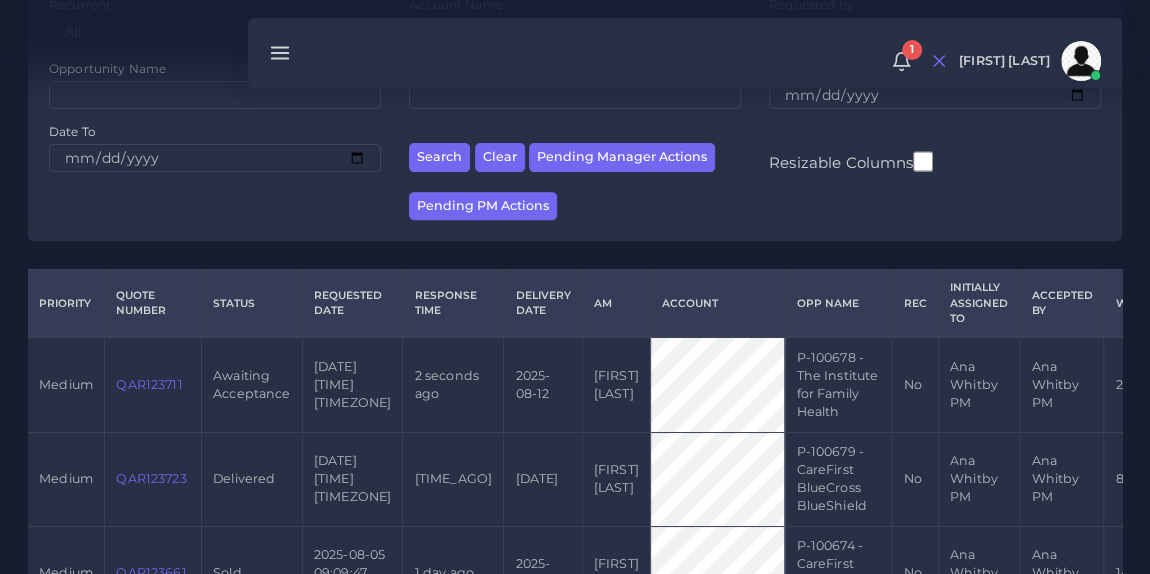 click on "QAR123711" at bounding box center [149, 384] 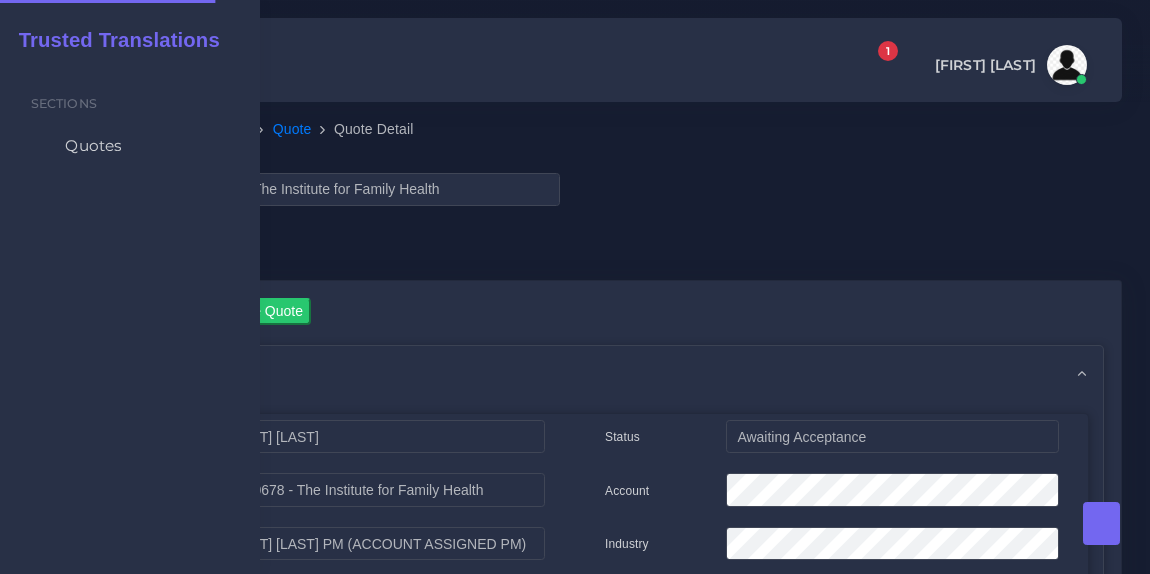 scroll, scrollTop: 0, scrollLeft: 0, axis: both 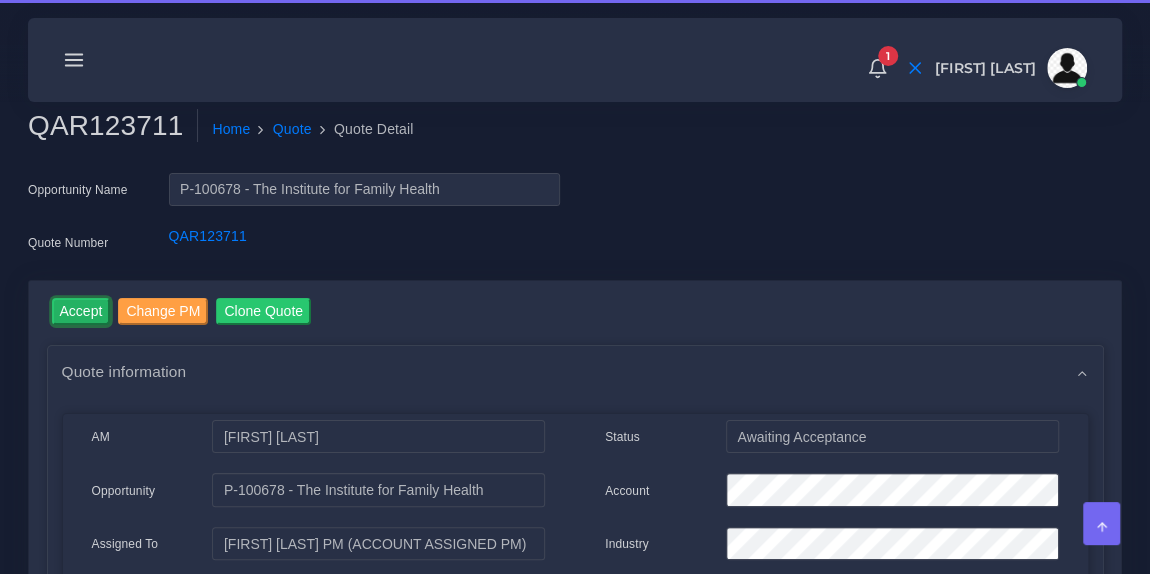click on "Accept" at bounding box center [81, 311] 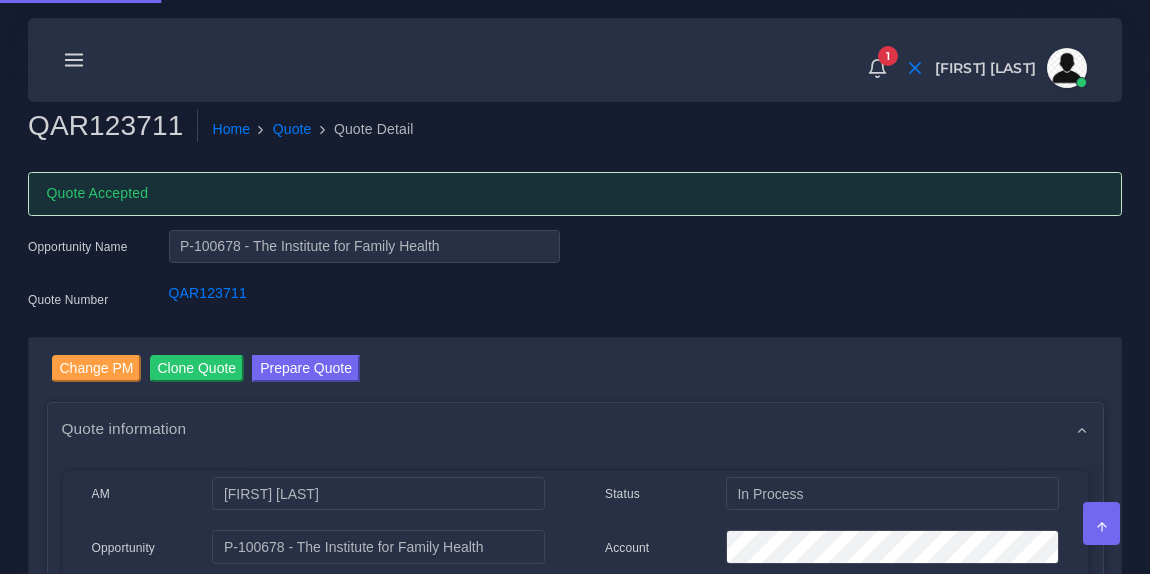 scroll, scrollTop: 0, scrollLeft: 0, axis: both 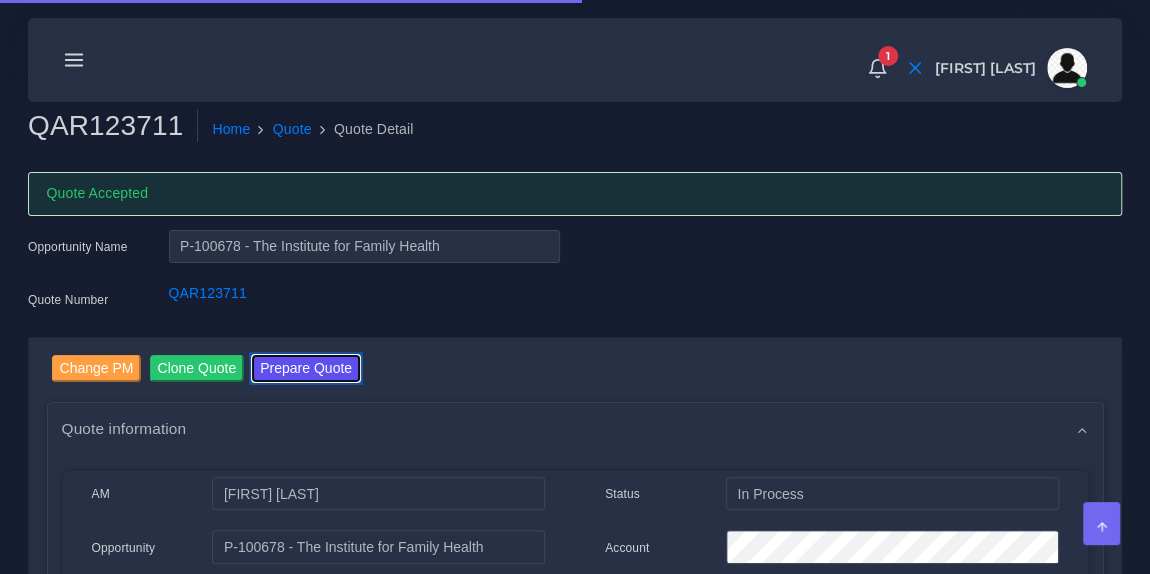 click on "Prepare Quote" at bounding box center [306, 368] 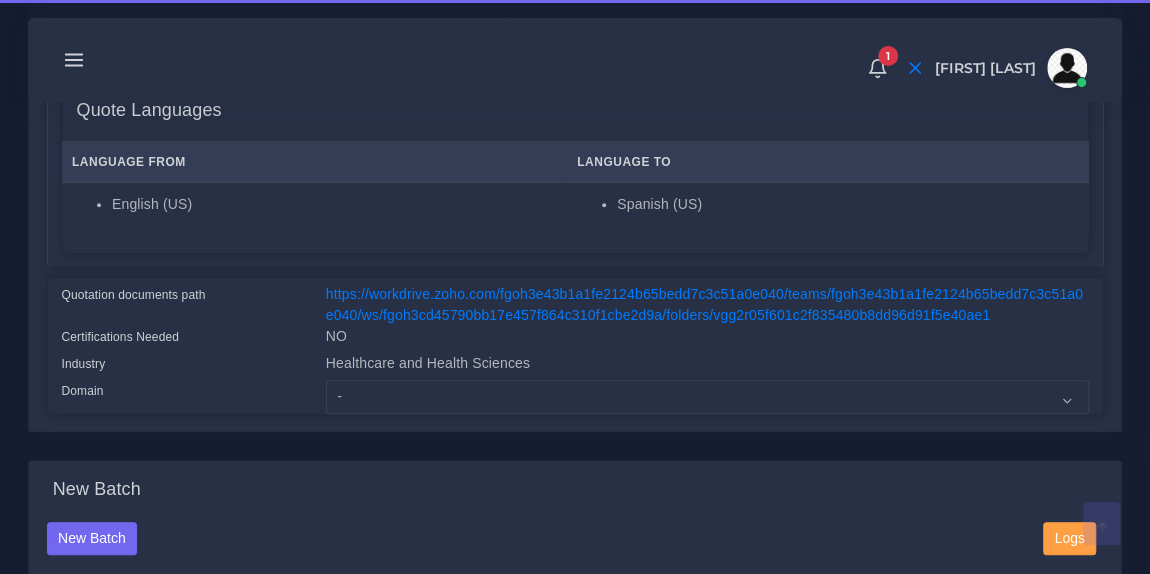 scroll, scrollTop: 383, scrollLeft: 0, axis: vertical 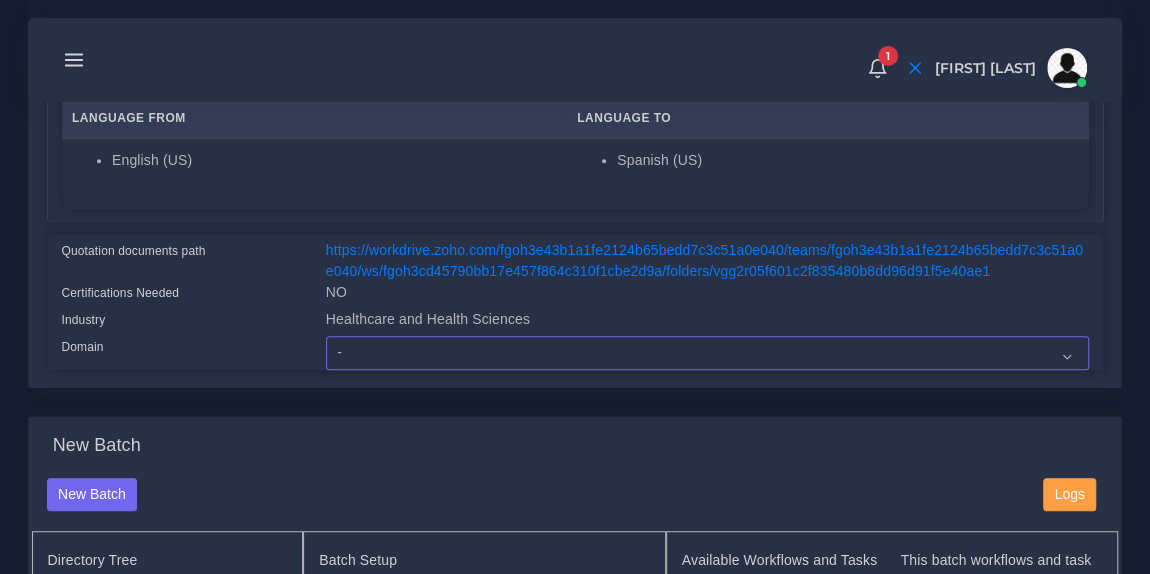 click on "-
Advertising and Media
Agriculture, Forestry and Fishing
Architecture, Building and Construction
Automotive
Chemicals
Computer Hardware
Computer Software
Consumer Electronics - Home appliances
Education
Energy, Water, Transportation and Utilities
Finance - Banking
Food Manufacturing and Services
Healthcare and Health Sciences
Hospitality, Leisure, Tourism and Arts
Human Resources - HR
Industrial Electronics
Industrial Manufacturing Insurance" at bounding box center (707, 353) 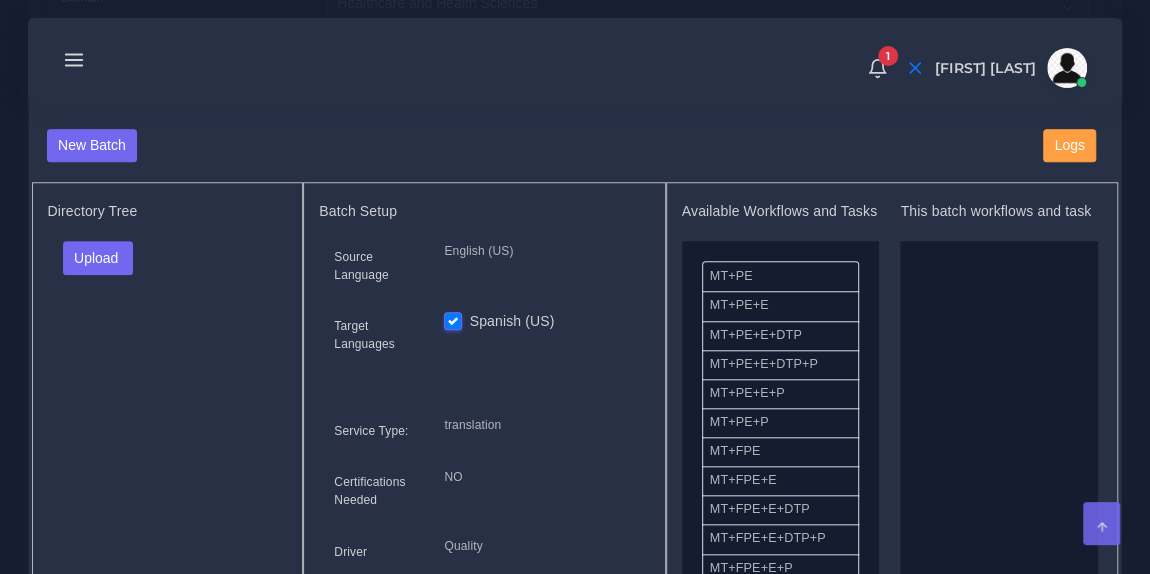 scroll, scrollTop: 793, scrollLeft: 0, axis: vertical 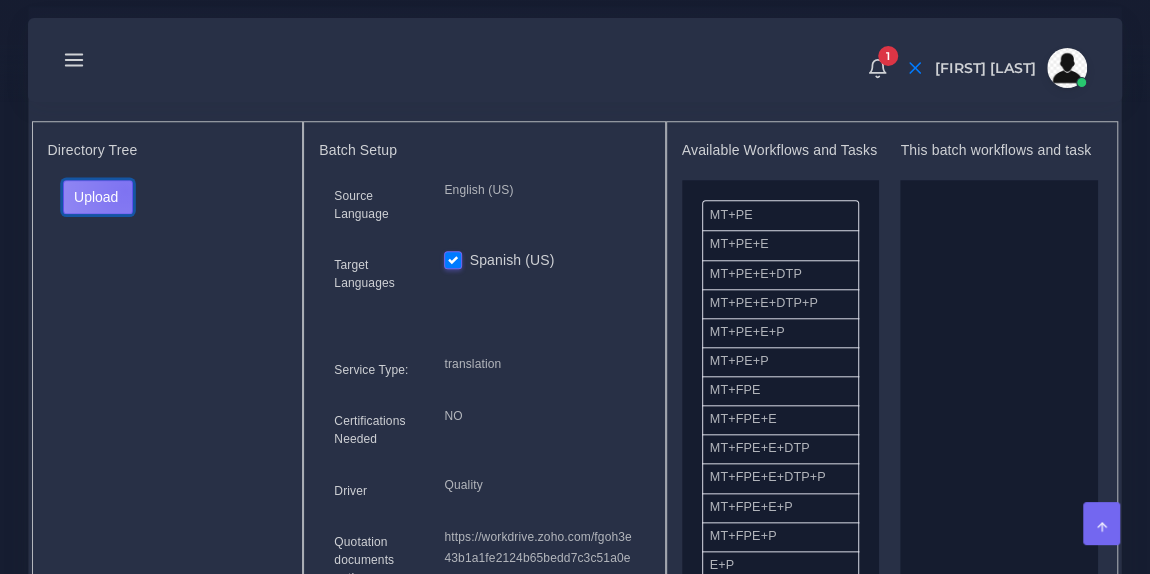 click on "Upload" at bounding box center (98, 197) 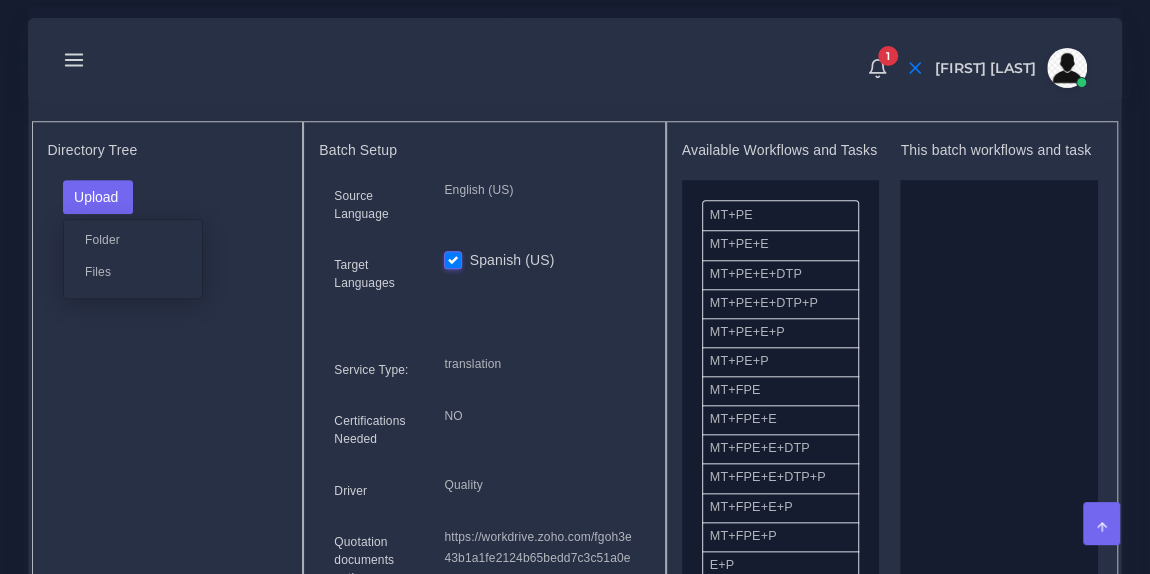 click on "Files" at bounding box center (133, 271) 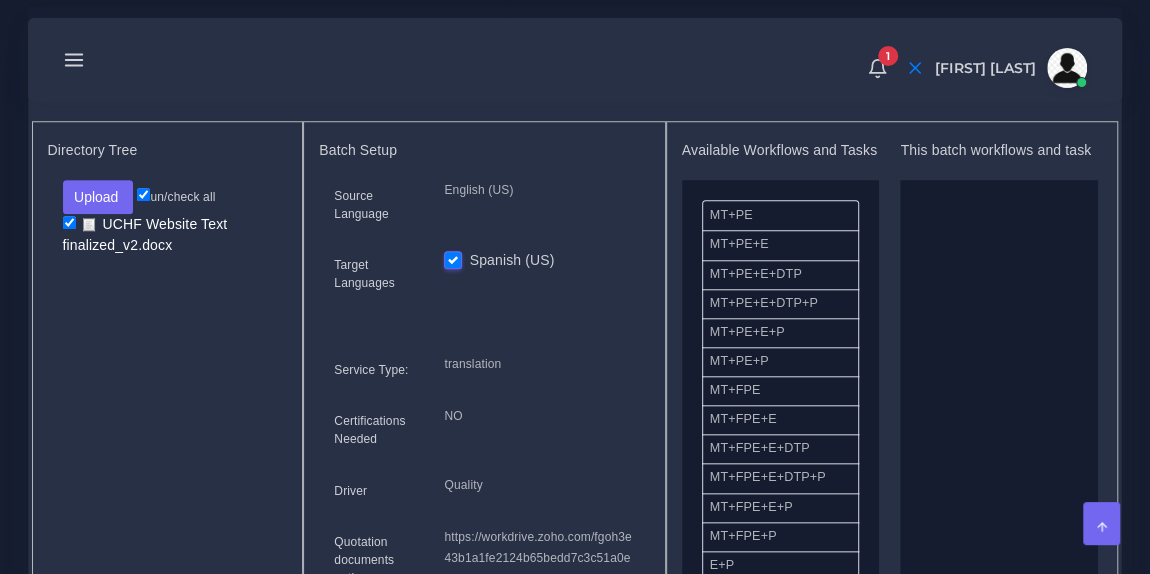 drag, startPoint x: 803, startPoint y: 400, endPoint x: 964, endPoint y: 328, distance: 176.3661 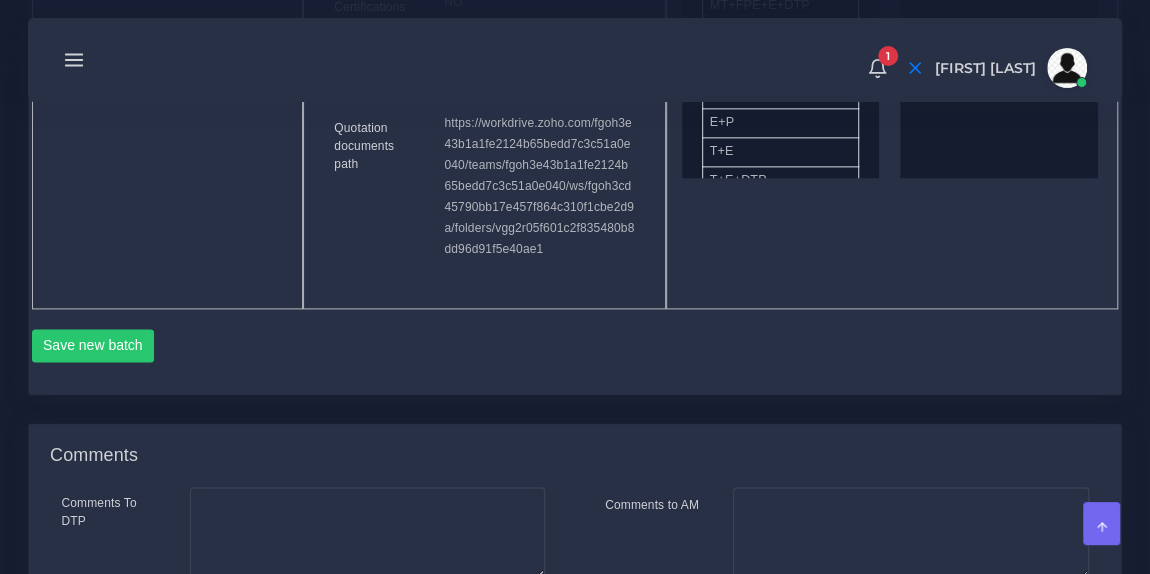 scroll, scrollTop: 1210, scrollLeft: 0, axis: vertical 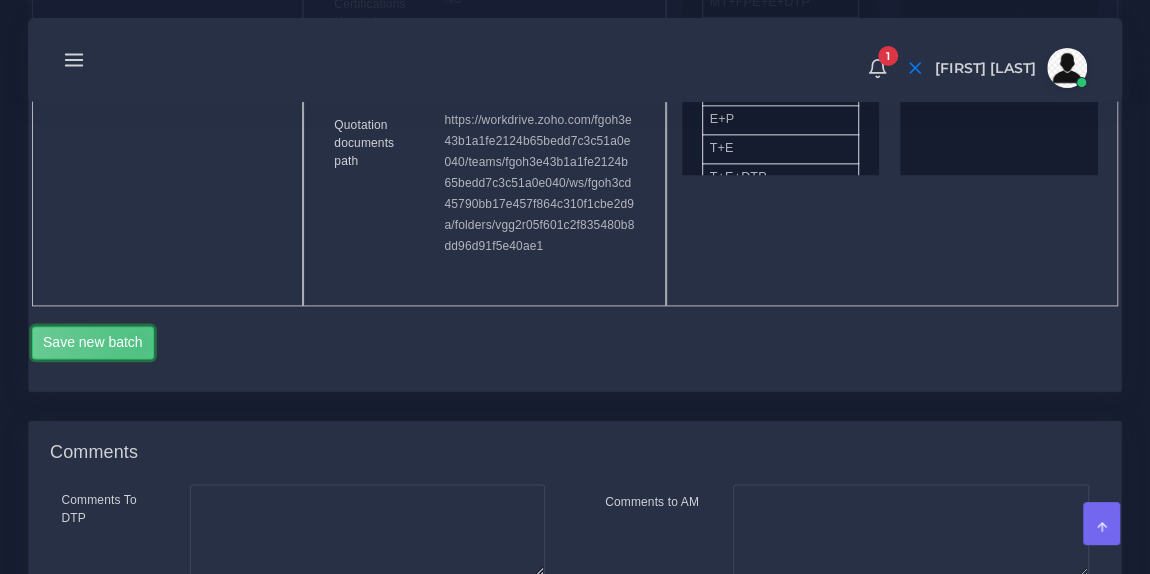 click on "Save new batch" at bounding box center [93, 343] 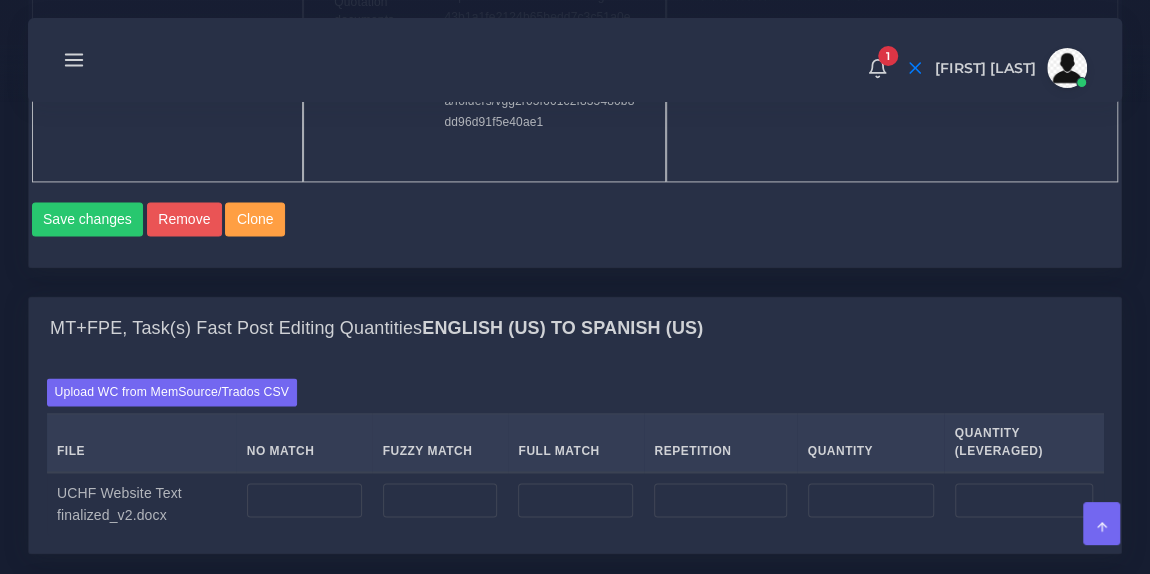 scroll, scrollTop: 1390, scrollLeft: 0, axis: vertical 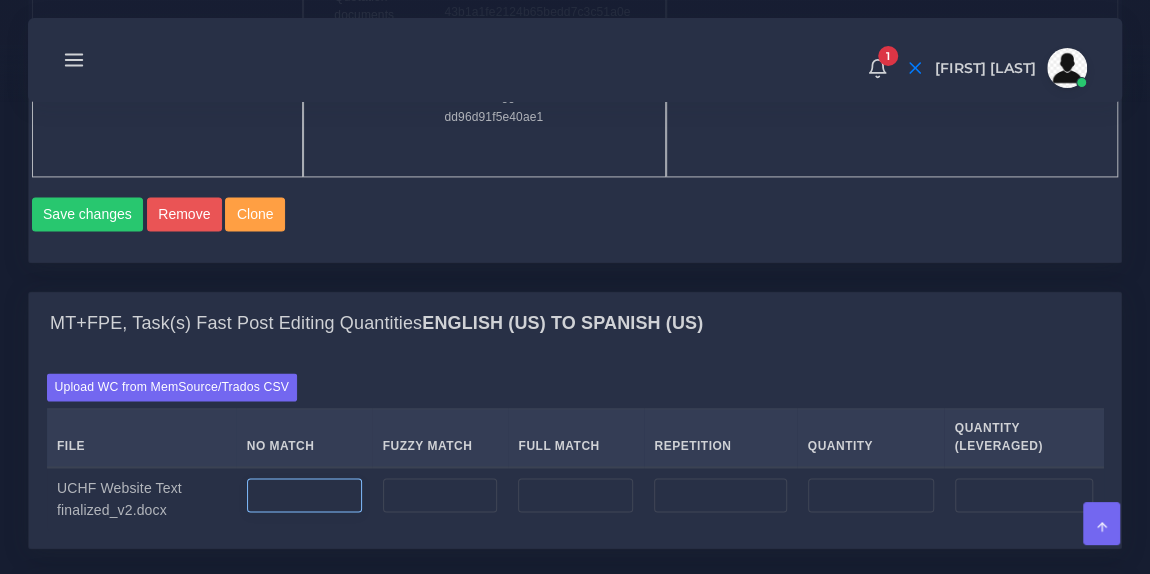 click at bounding box center [304, 495] 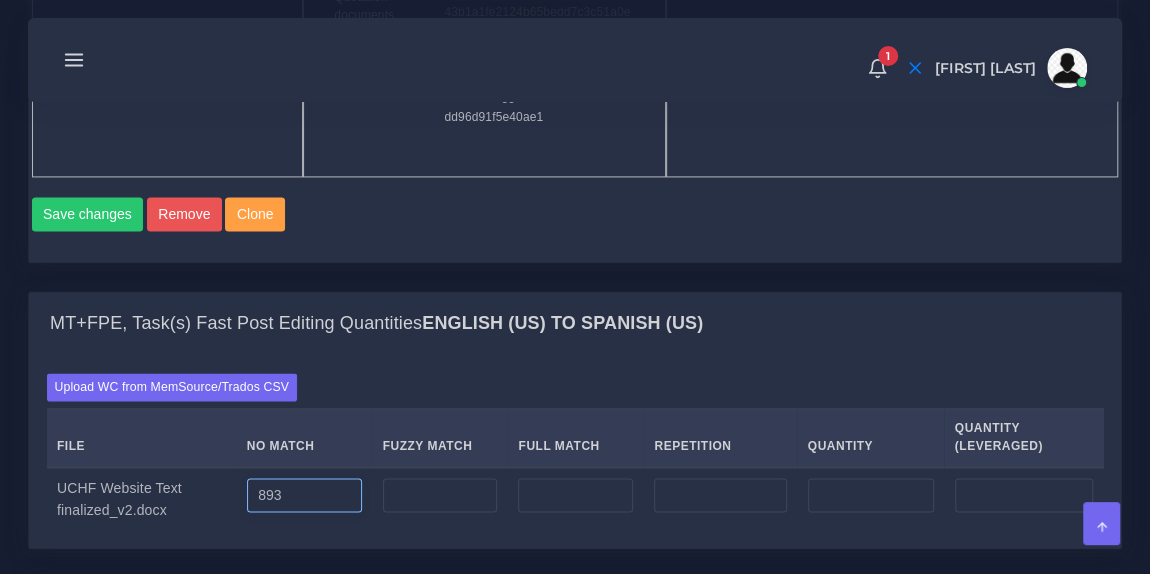 type on "893" 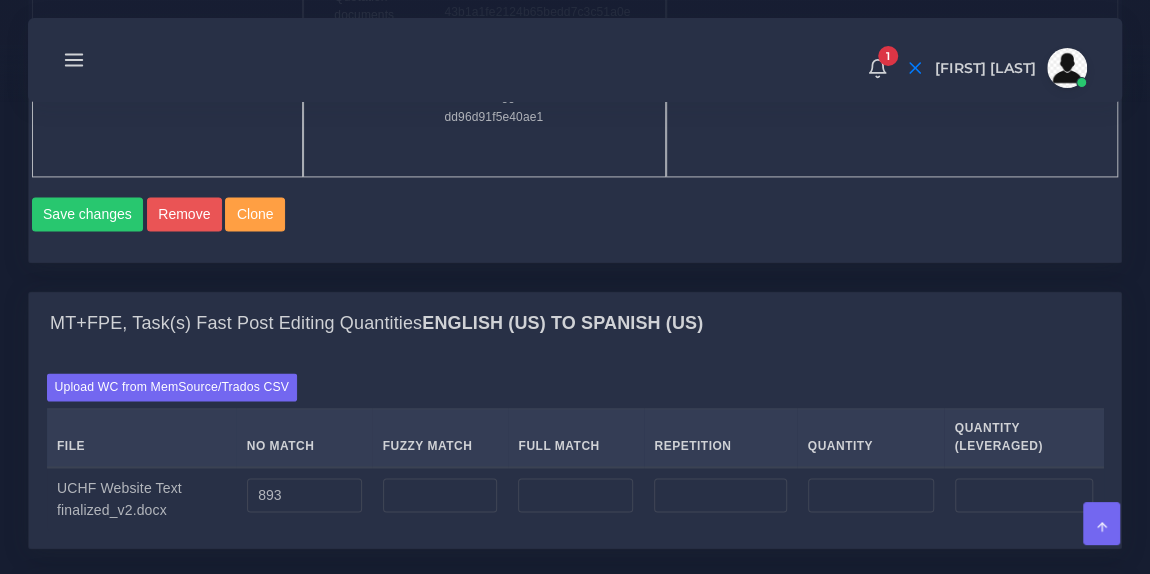 type on "893" 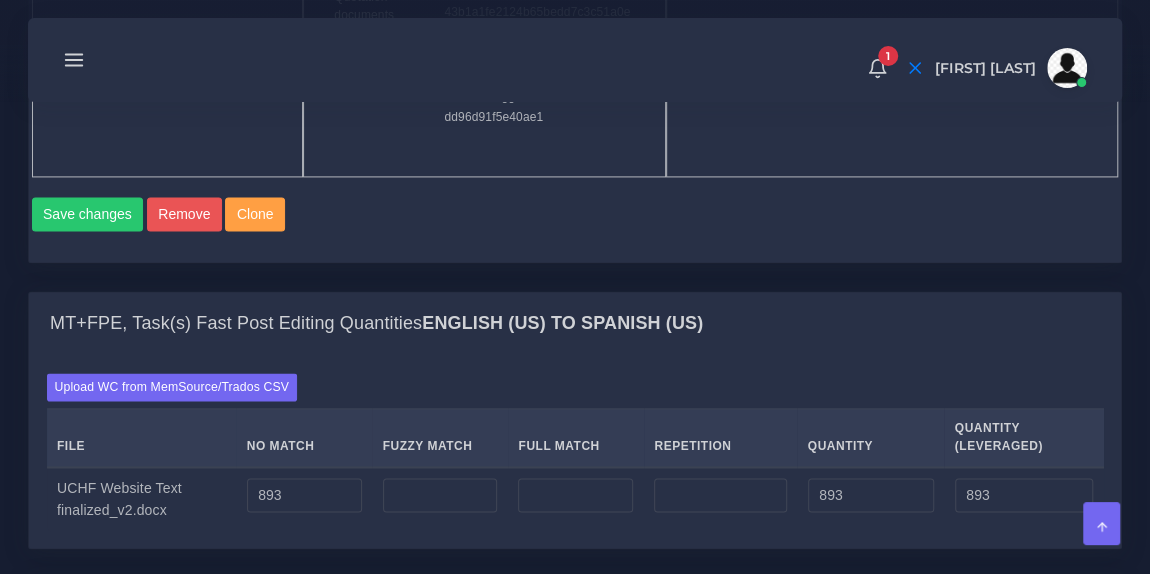 click on "Upload WC from MemSource/Trados CSV
File
No Match
Fuzzy Match
Full Match
Repetition
Quantity
Quantity (Leveraged)
893" at bounding box center (575, 451) 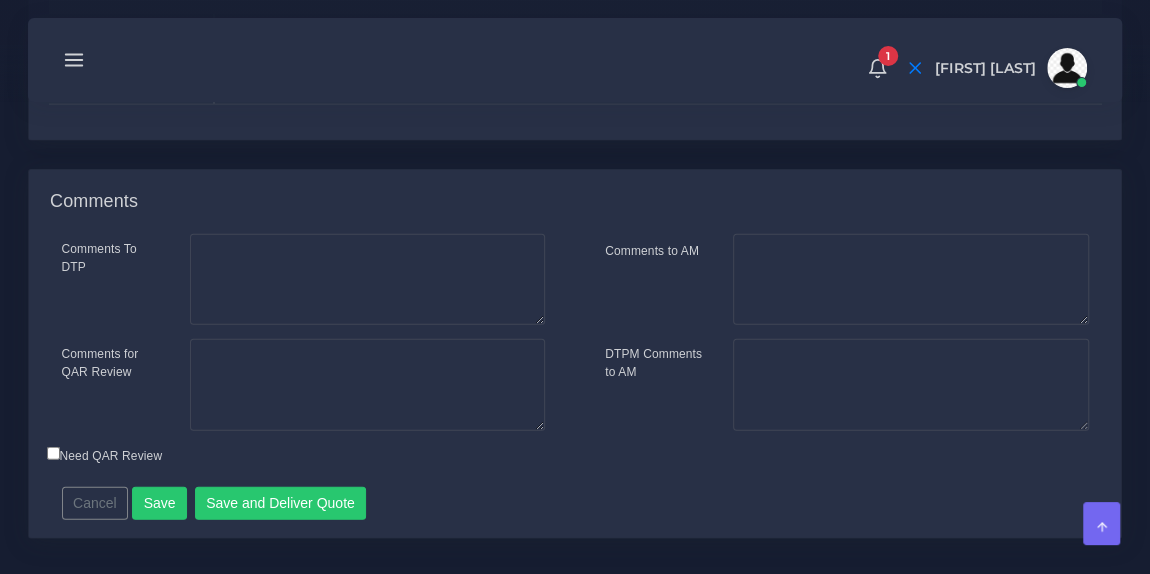 scroll, scrollTop: 2284, scrollLeft: 0, axis: vertical 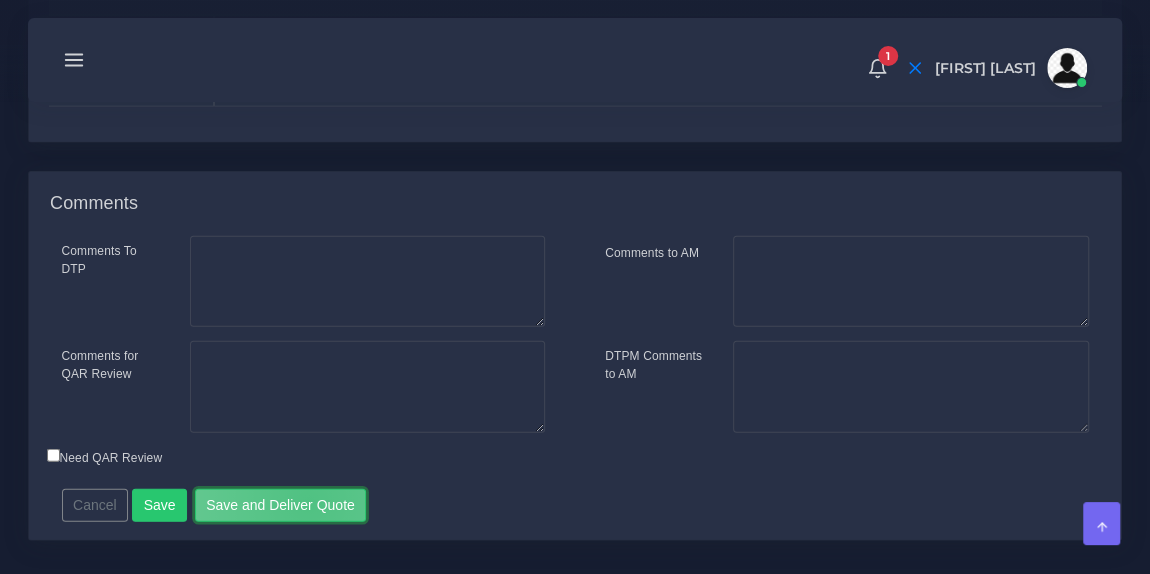 click on "Save and  Deliver Quote" at bounding box center [281, 506] 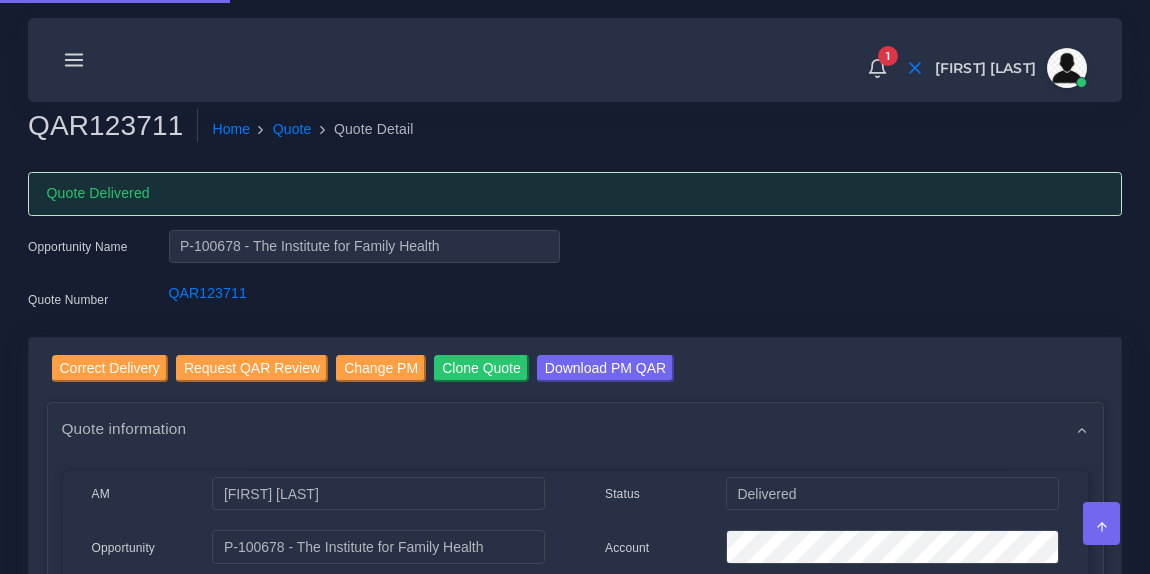 scroll, scrollTop: 0, scrollLeft: 0, axis: both 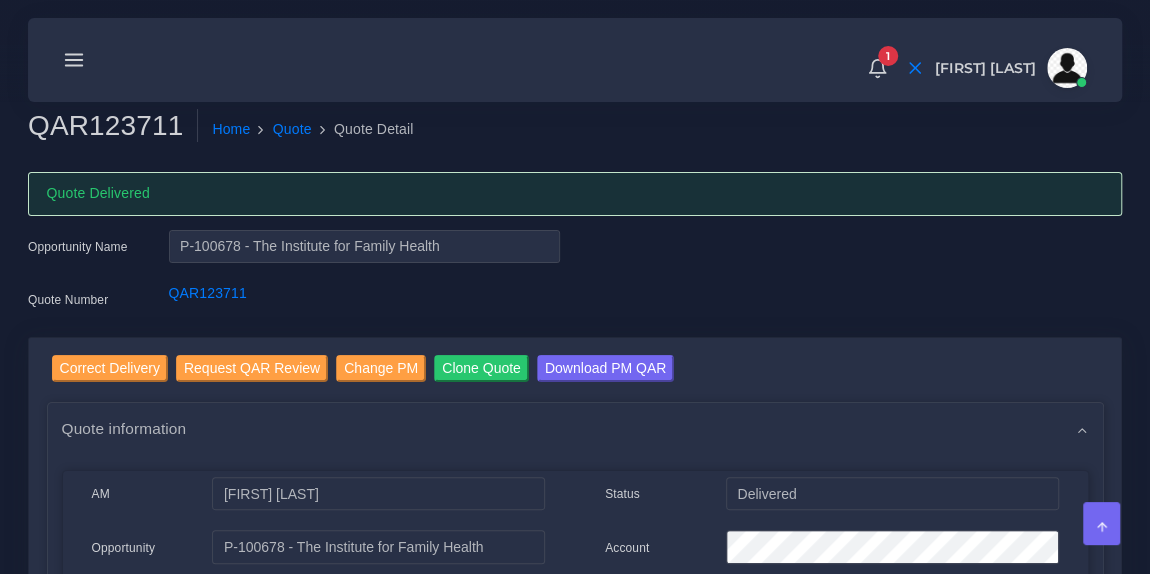 click 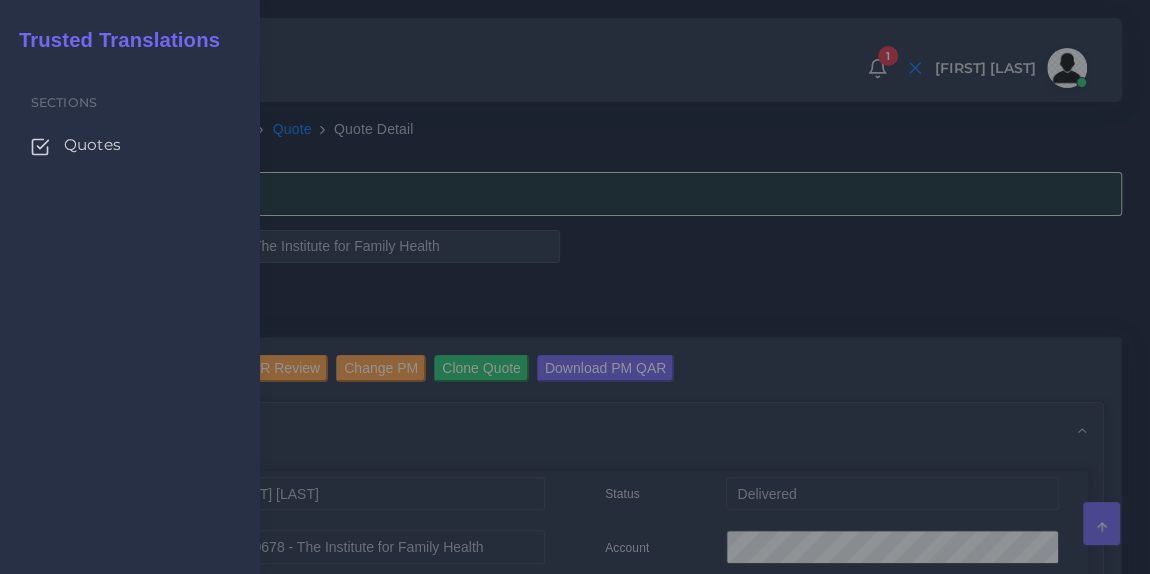 click on "Quotes" at bounding box center (92, 145) 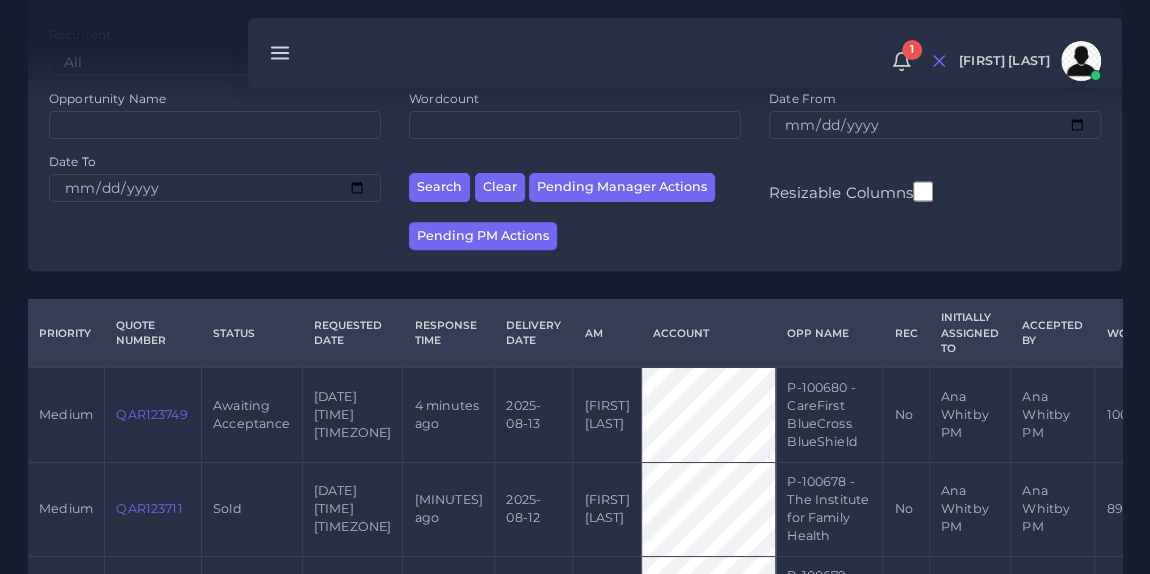 scroll, scrollTop: 295, scrollLeft: 0, axis: vertical 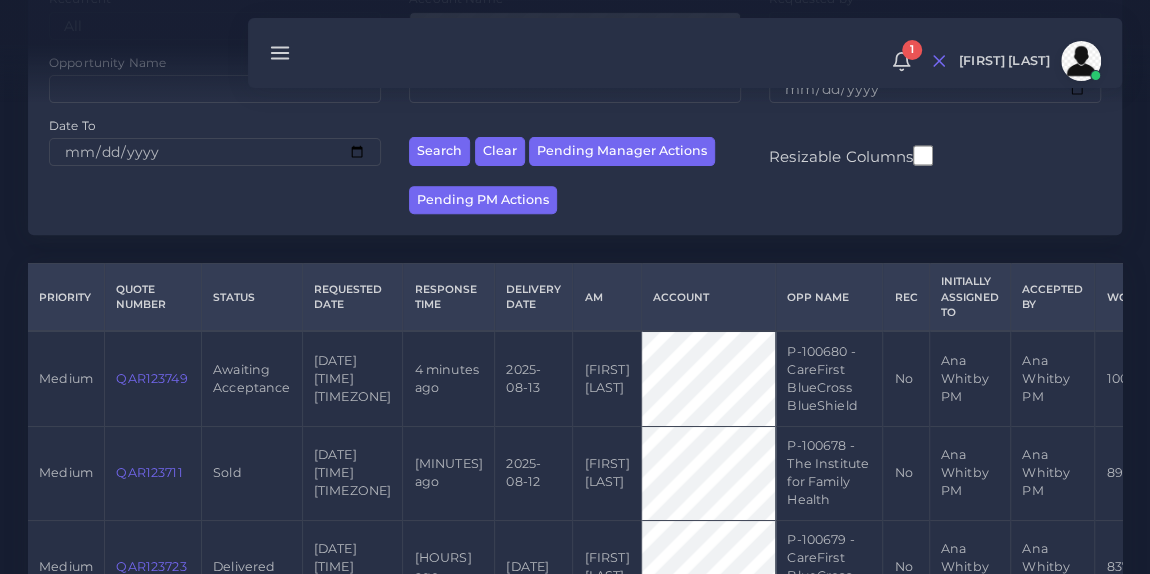 click on "QAR123749" at bounding box center [151, 378] 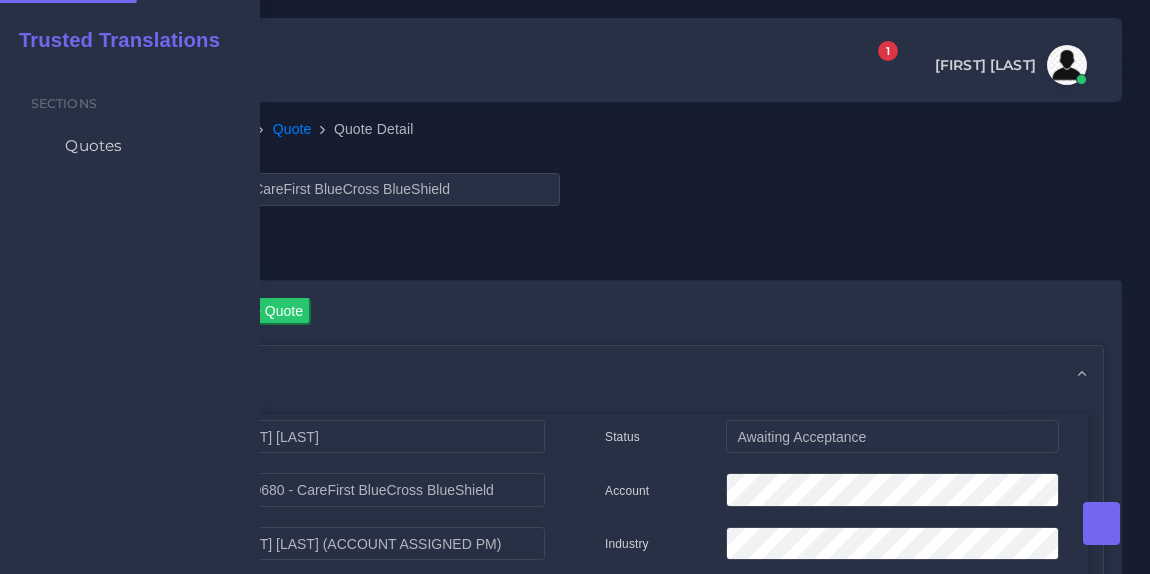 scroll, scrollTop: 0, scrollLeft: 0, axis: both 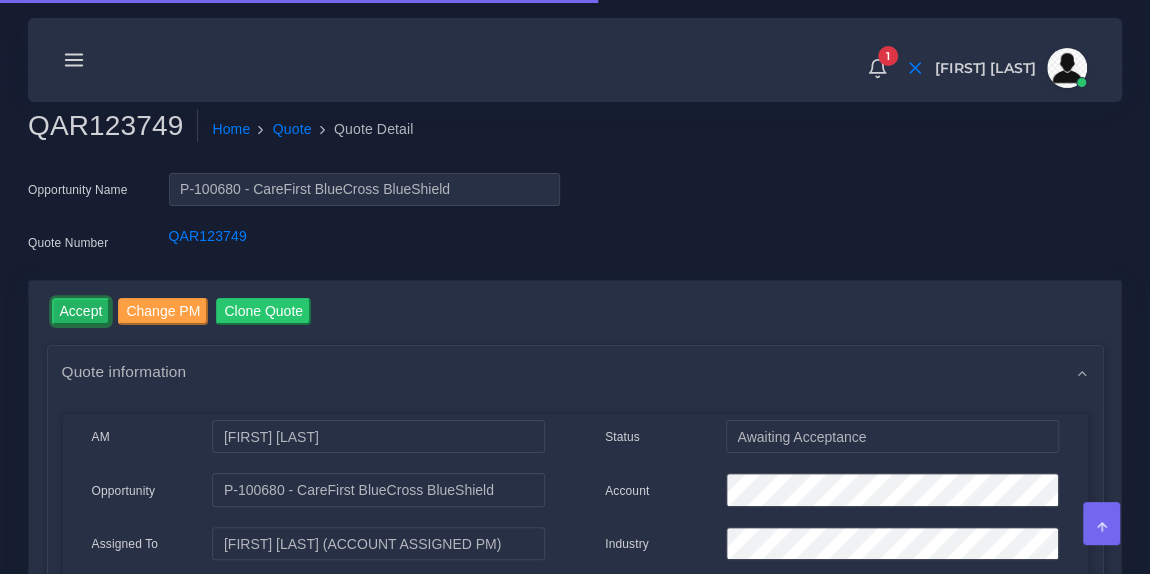 click on "Accept" at bounding box center (81, 311) 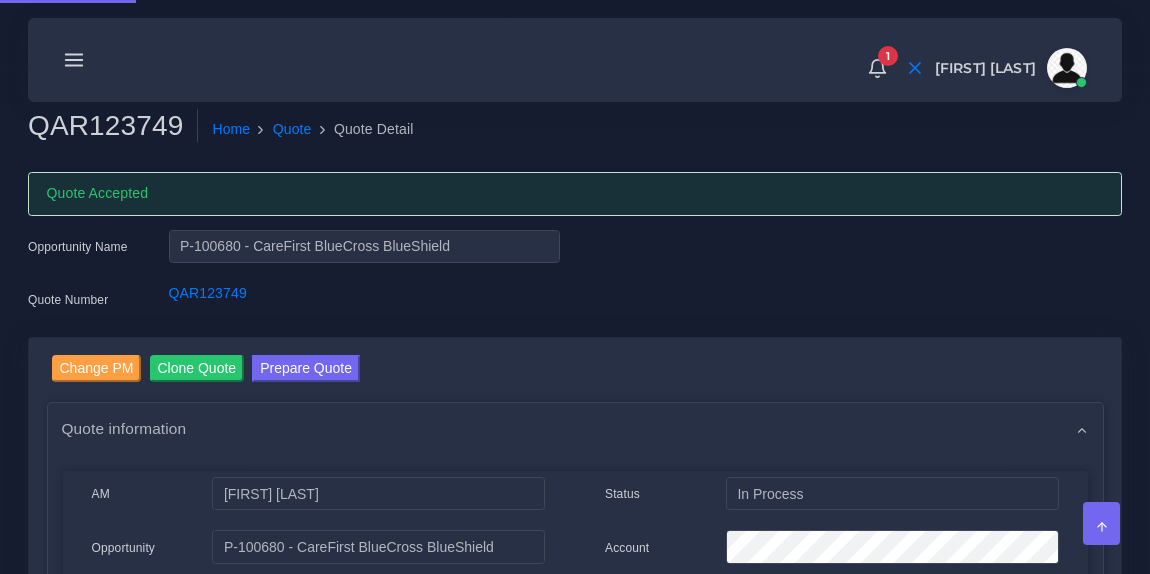 scroll, scrollTop: 0, scrollLeft: 0, axis: both 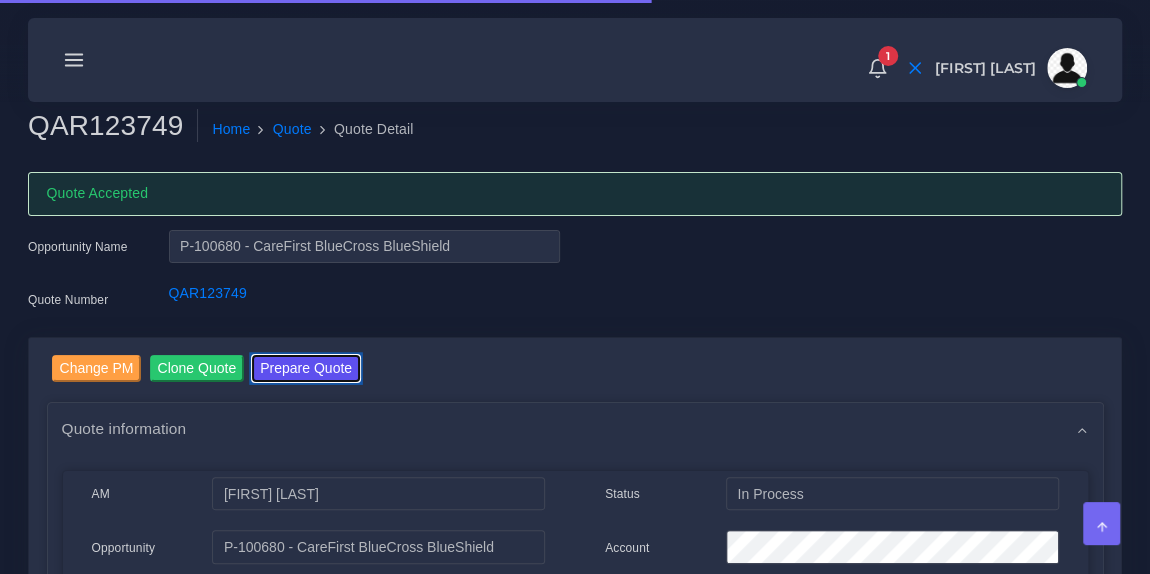 click on "Prepare Quote" at bounding box center (306, 368) 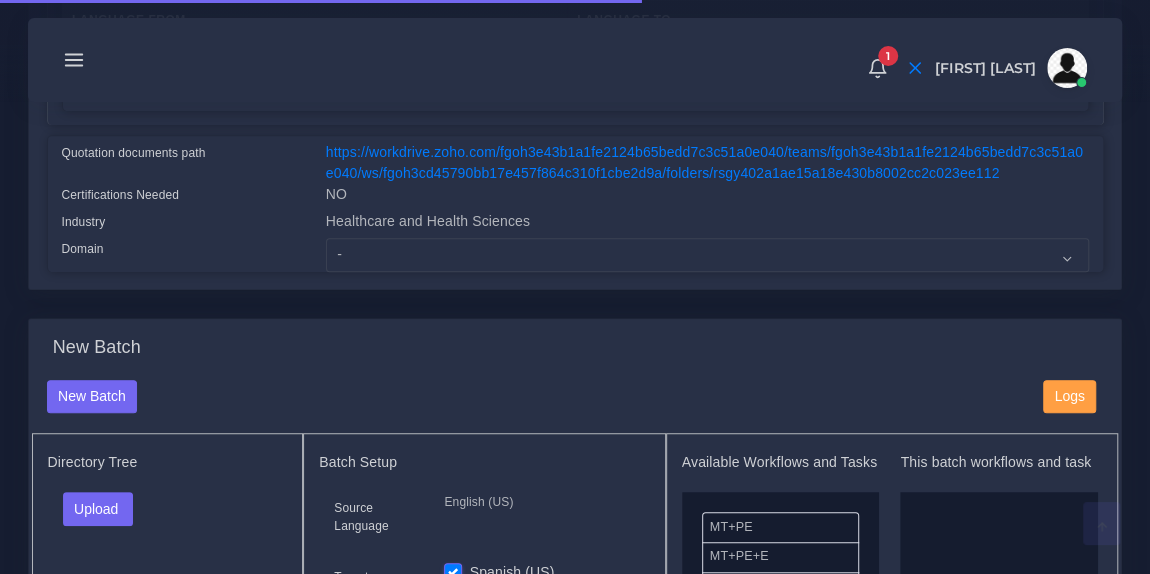 scroll, scrollTop: 527, scrollLeft: 0, axis: vertical 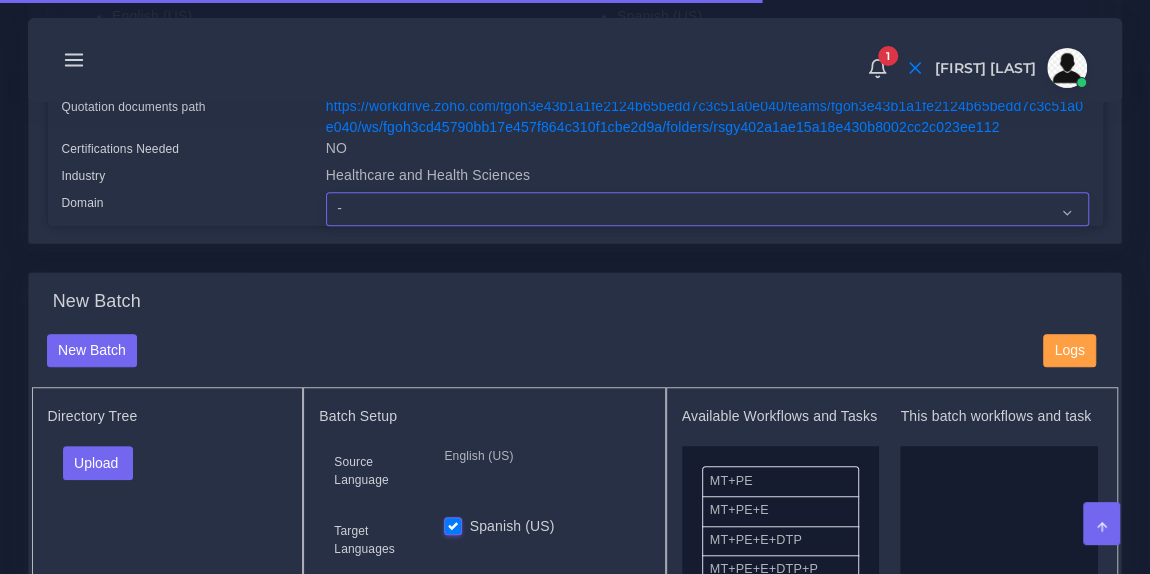 click on "-
Advertising and Media
Agriculture, Forestry and Fishing
Architecture, Building and Construction
Automotive
Chemicals
Computer Hardware
Computer Software
Consumer Electronics - Home appliances
Education
Energy, Water, Transportation and Utilities
Finance - Banking
Food Manufacturing and Services
Healthcare and Health Sciences
Hospitality, Leisure, Tourism and Arts
Human Resources - HR
Industrial Electronics
Industrial Manufacturing Insurance" at bounding box center [707, 209] 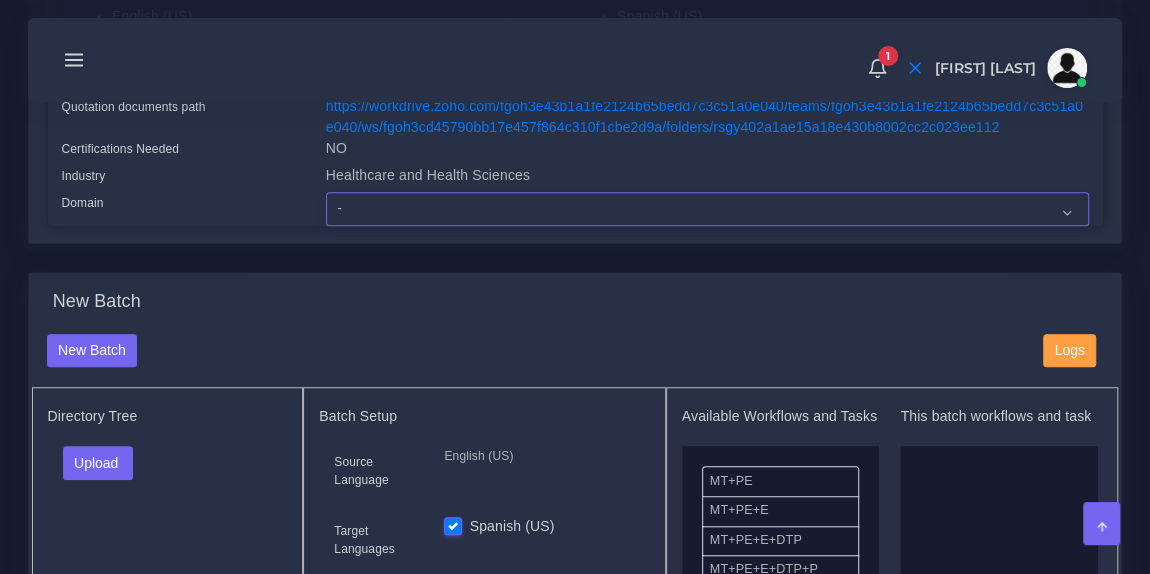 select on "Healthcare and Health Sciences" 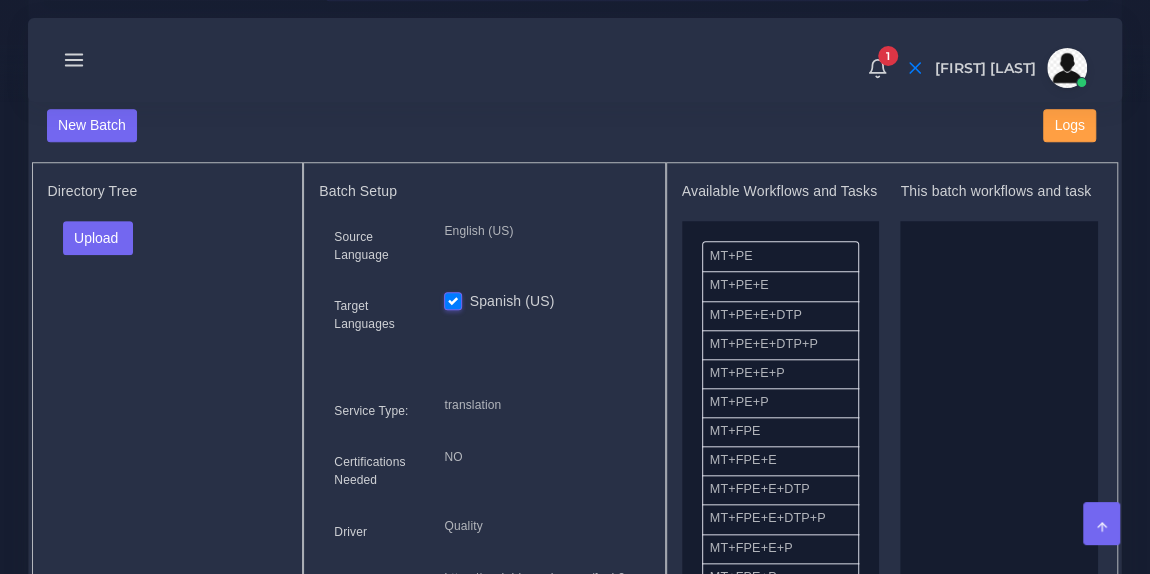 scroll, scrollTop: 863, scrollLeft: 0, axis: vertical 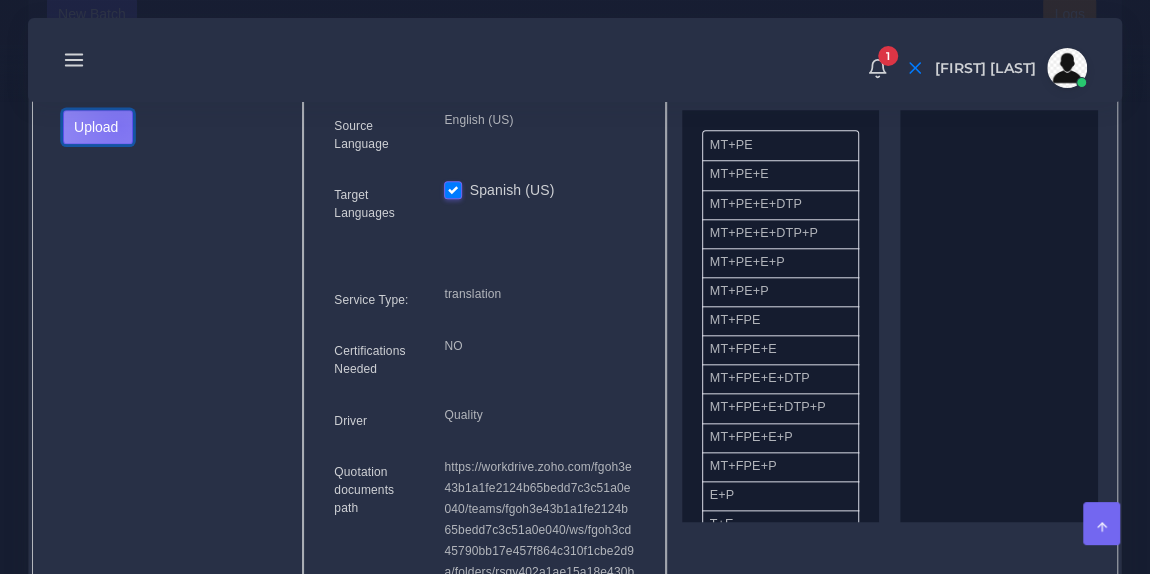 click on "Upload" at bounding box center [98, 127] 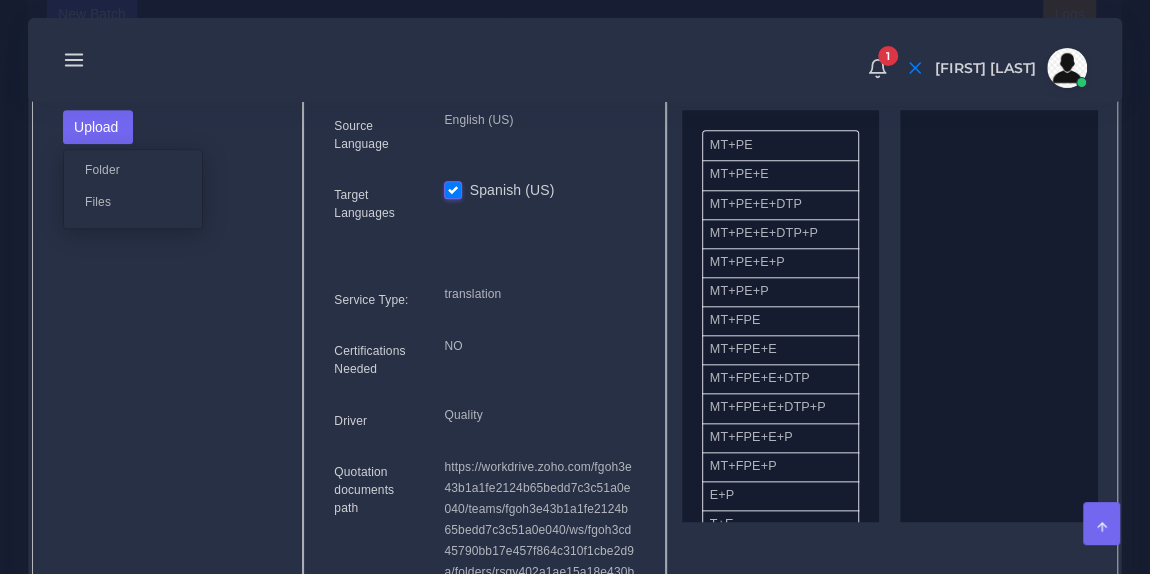 click on "Files" at bounding box center [133, 201] 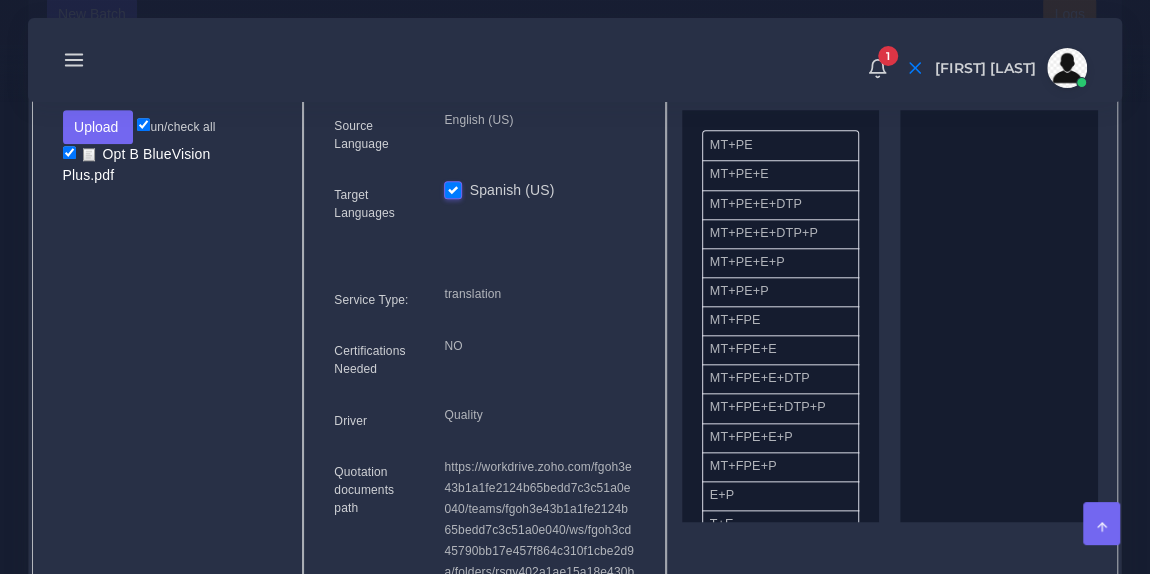 drag, startPoint x: 848, startPoint y: 322, endPoint x: 897, endPoint y: 330, distance: 49.648766 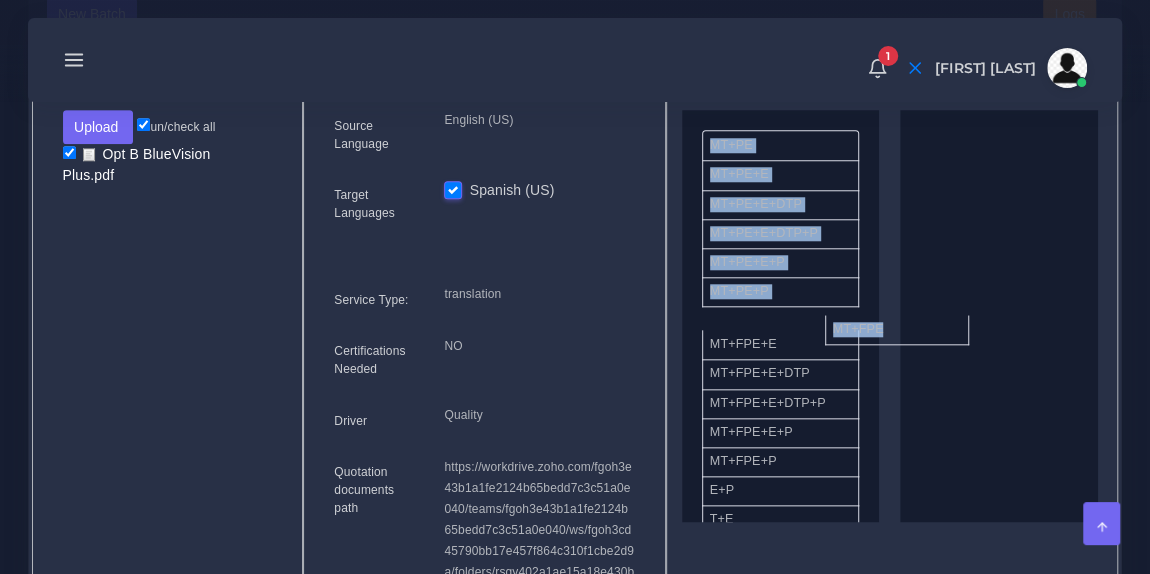 drag, startPoint x: 793, startPoint y: 333, endPoint x: 1004, endPoint y: 297, distance: 214.04906 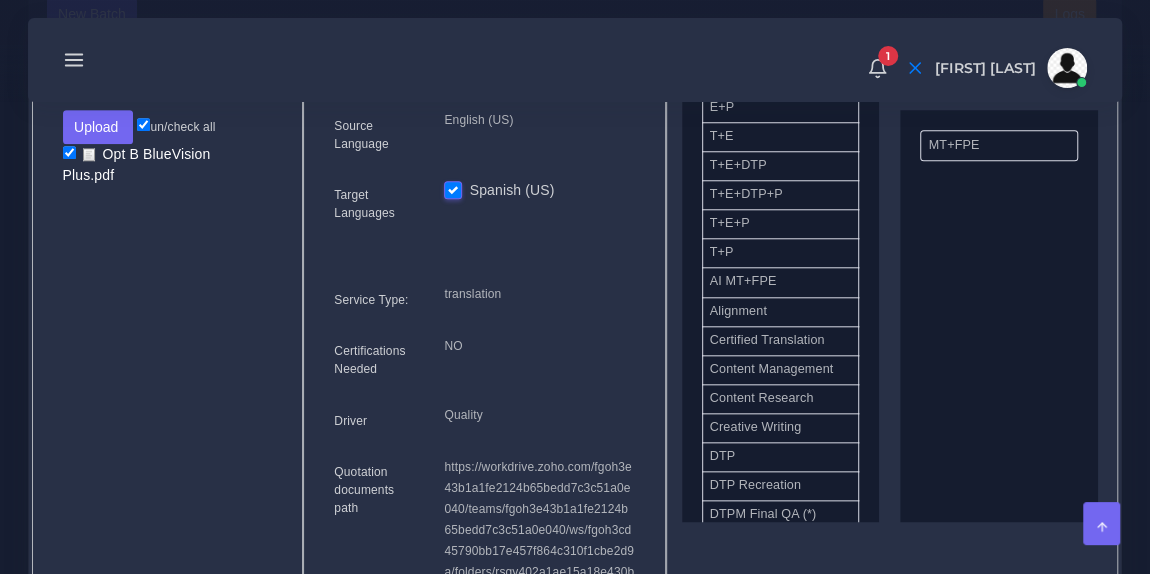scroll, scrollTop: 359, scrollLeft: 0, axis: vertical 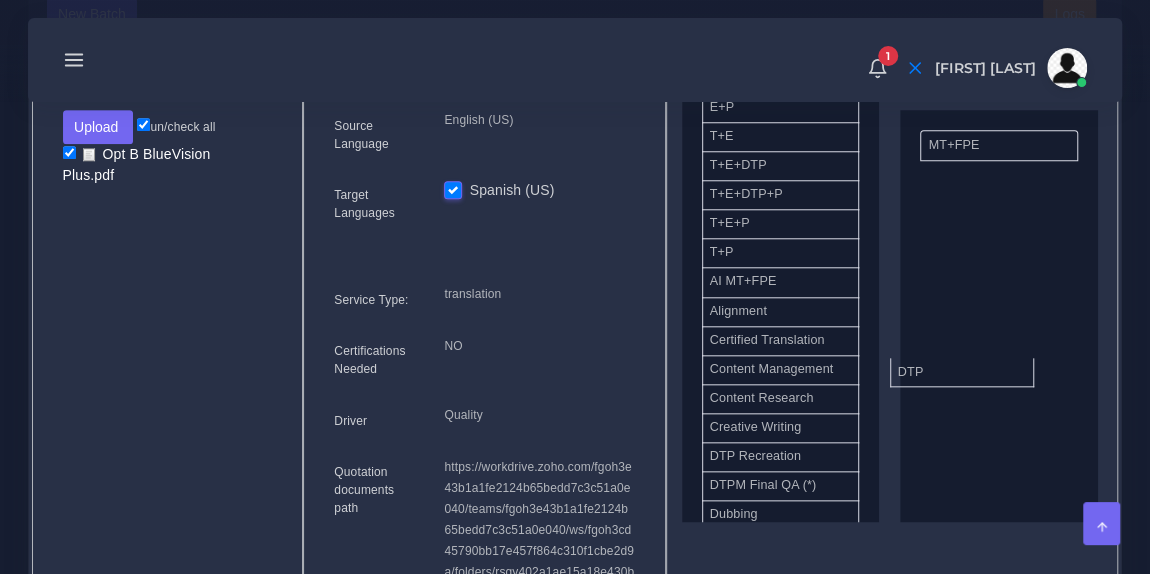 drag, startPoint x: 795, startPoint y: 460, endPoint x: 998, endPoint y: 318, distance: 247.73575 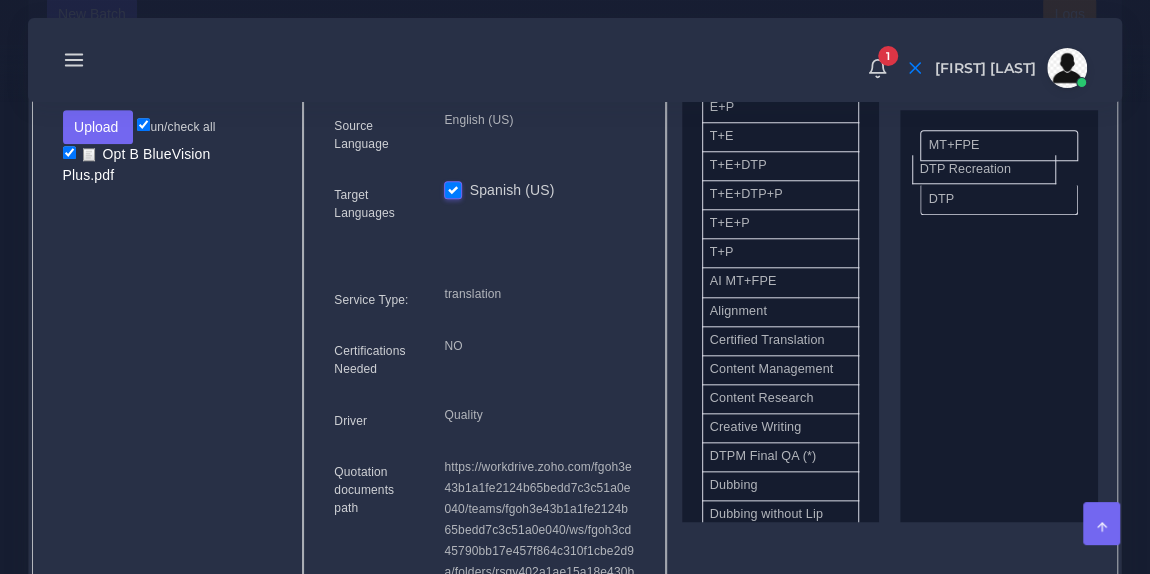 drag, startPoint x: 823, startPoint y: 453, endPoint x: 1034, endPoint y: 151, distance: 368.40875 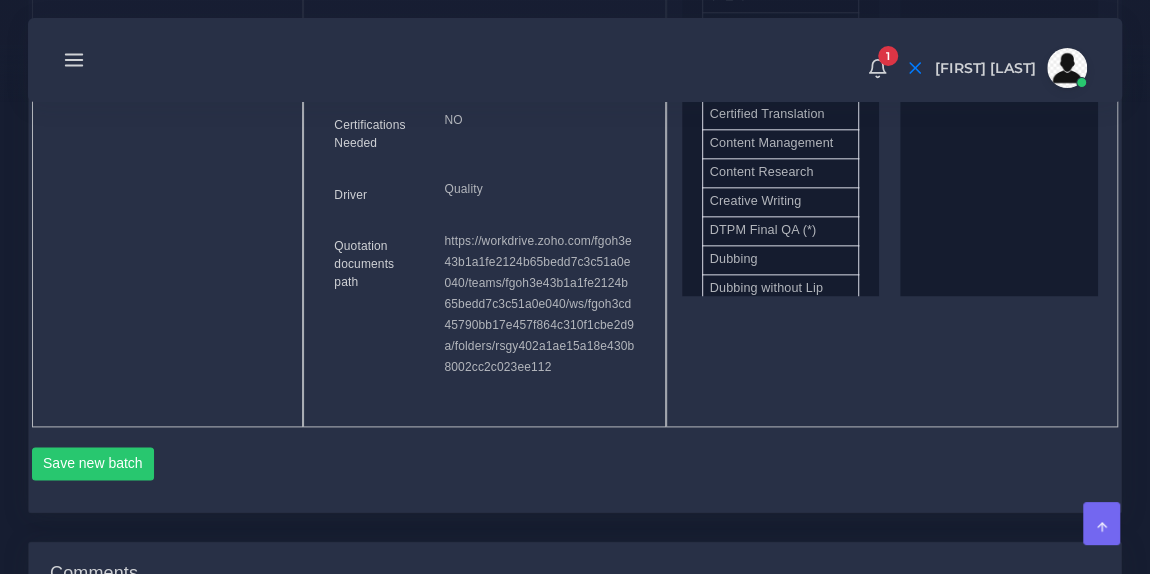 scroll, scrollTop: 1106, scrollLeft: 0, axis: vertical 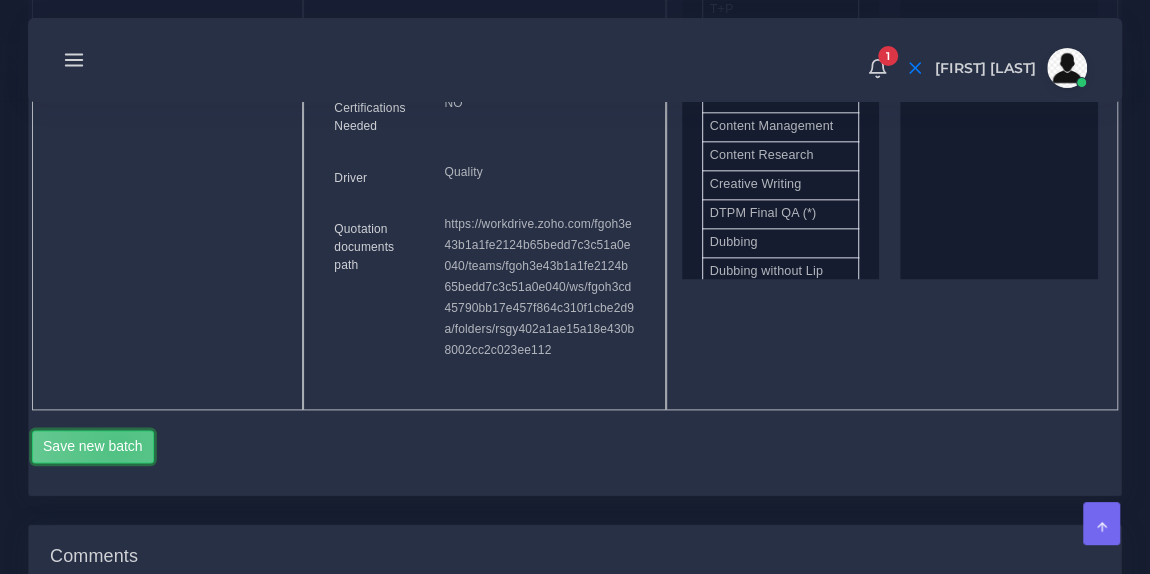 click on "Save new batch" at bounding box center (93, 447) 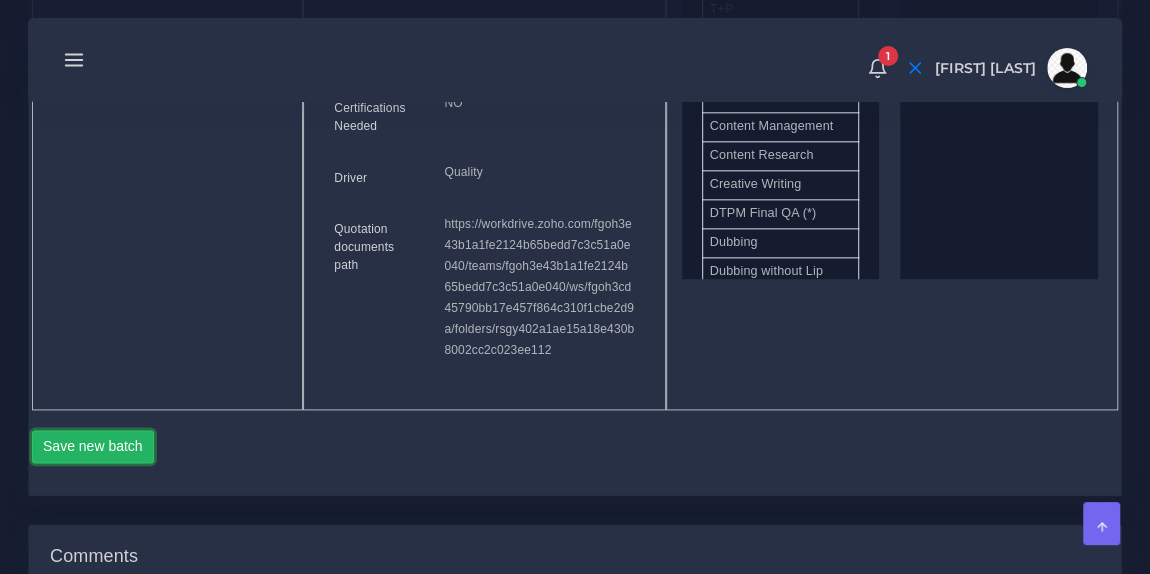 type 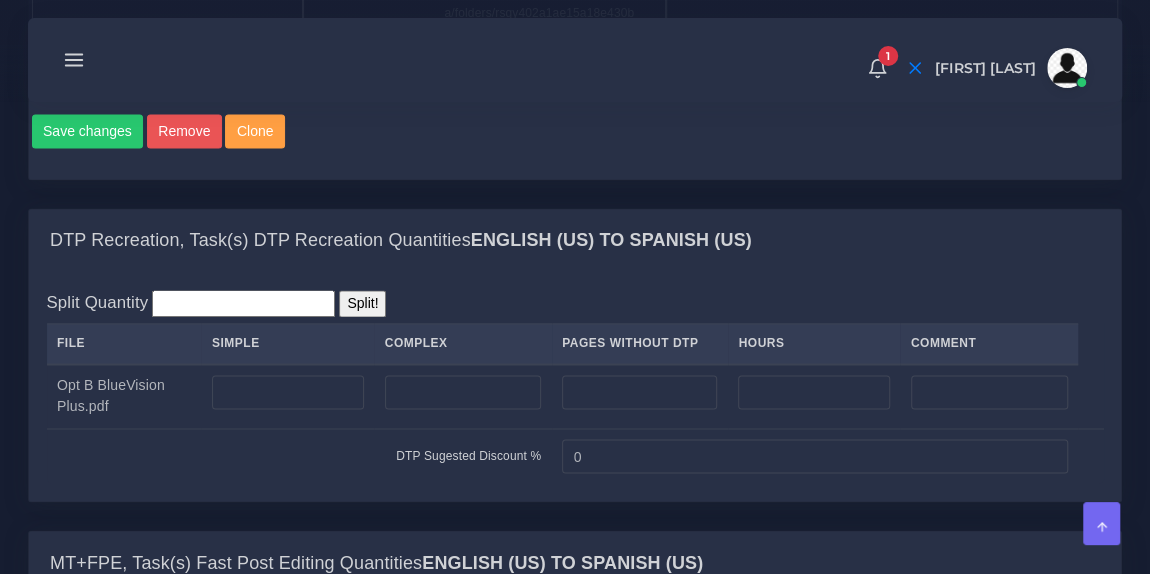 scroll, scrollTop: 1476, scrollLeft: 0, axis: vertical 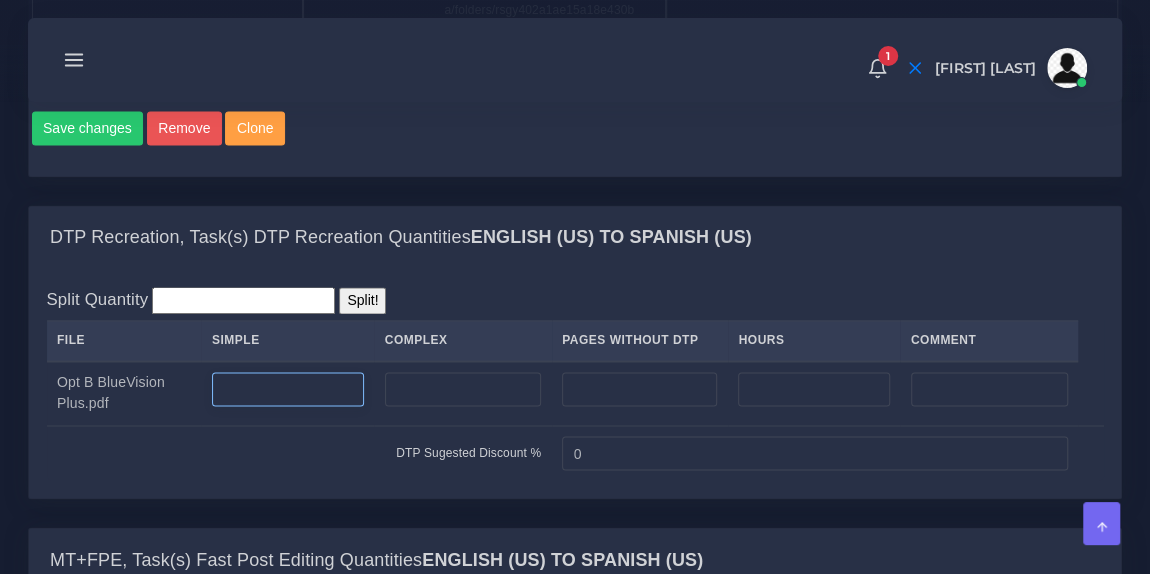 click at bounding box center [288, 389] 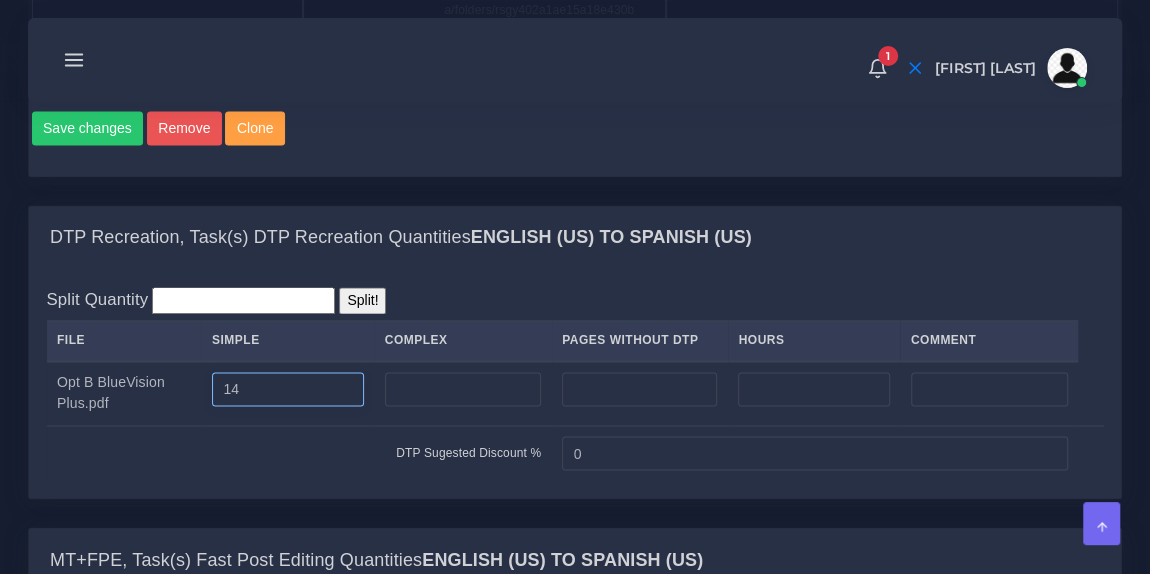 type on "14" 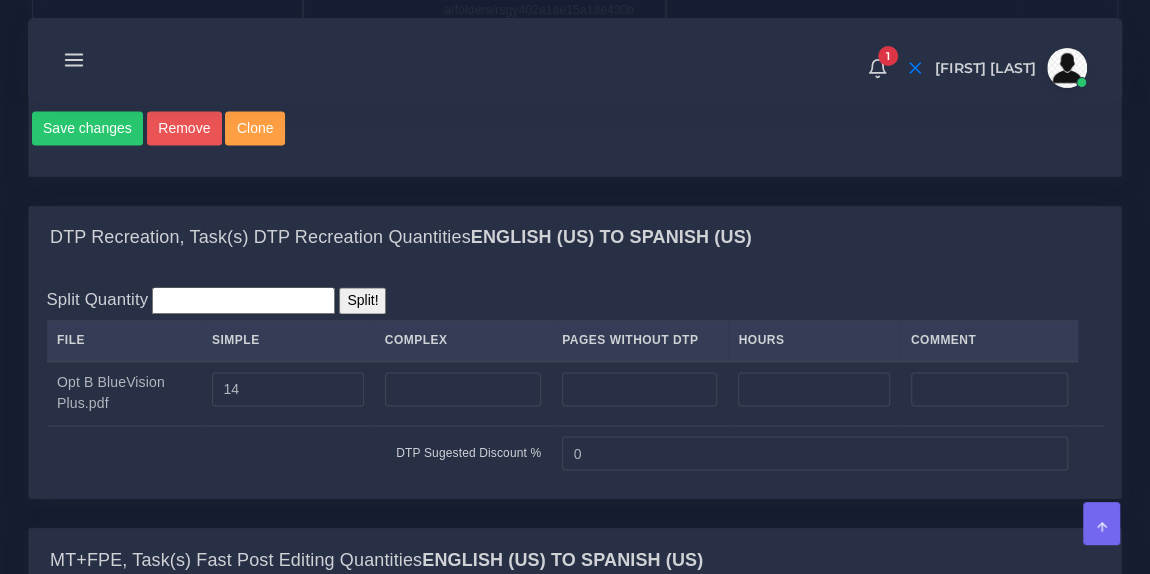 click on "Split Quantity
Split!
File
Simple
Complex
Pages Without DTP
Hours
Comment
Opt B BlueVision Plus.pdf" at bounding box center [575, 383] 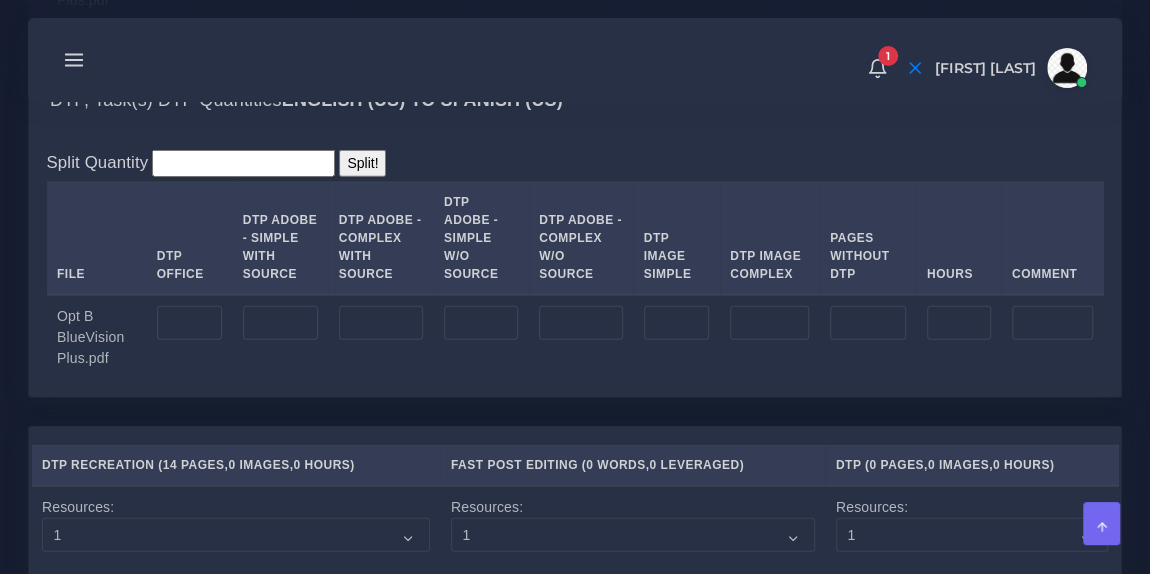 scroll, scrollTop: 2233, scrollLeft: 0, axis: vertical 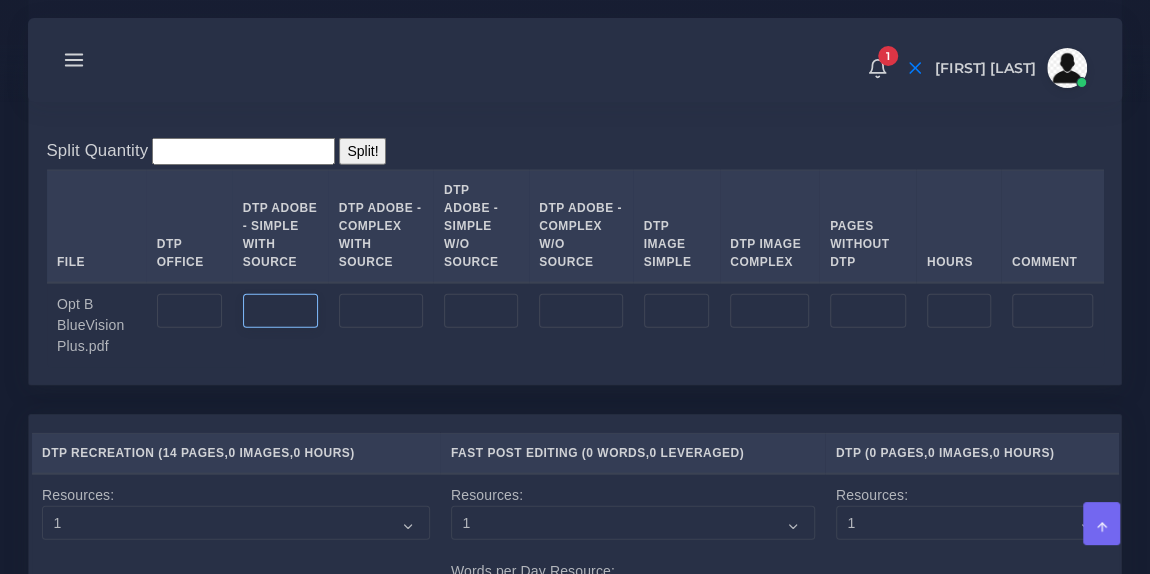click at bounding box center [280, 311] 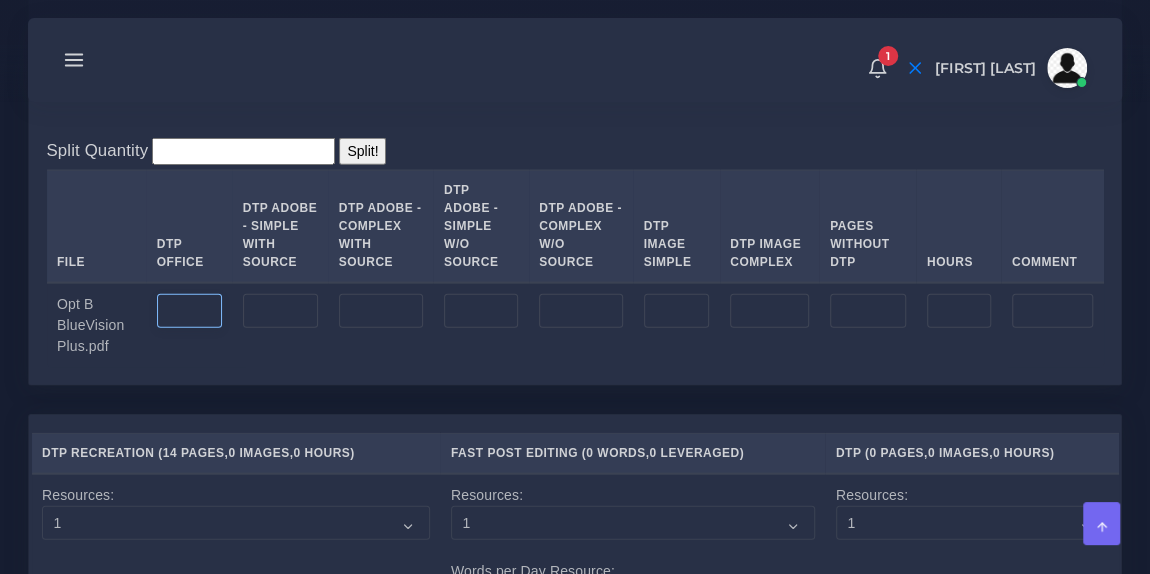 click at bounding box center [189, 311] 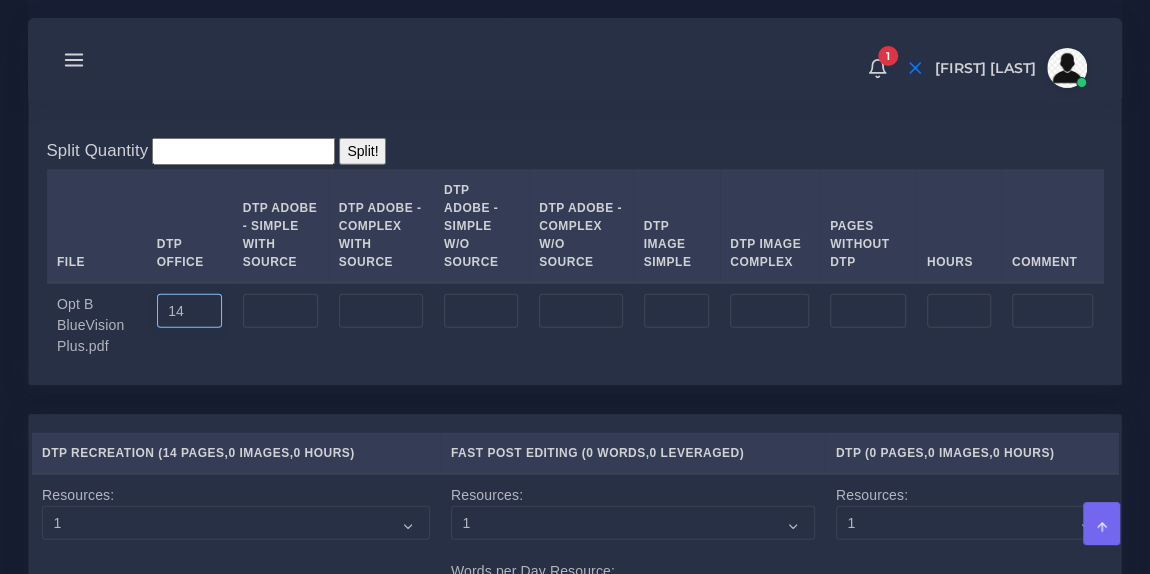 type on "14" 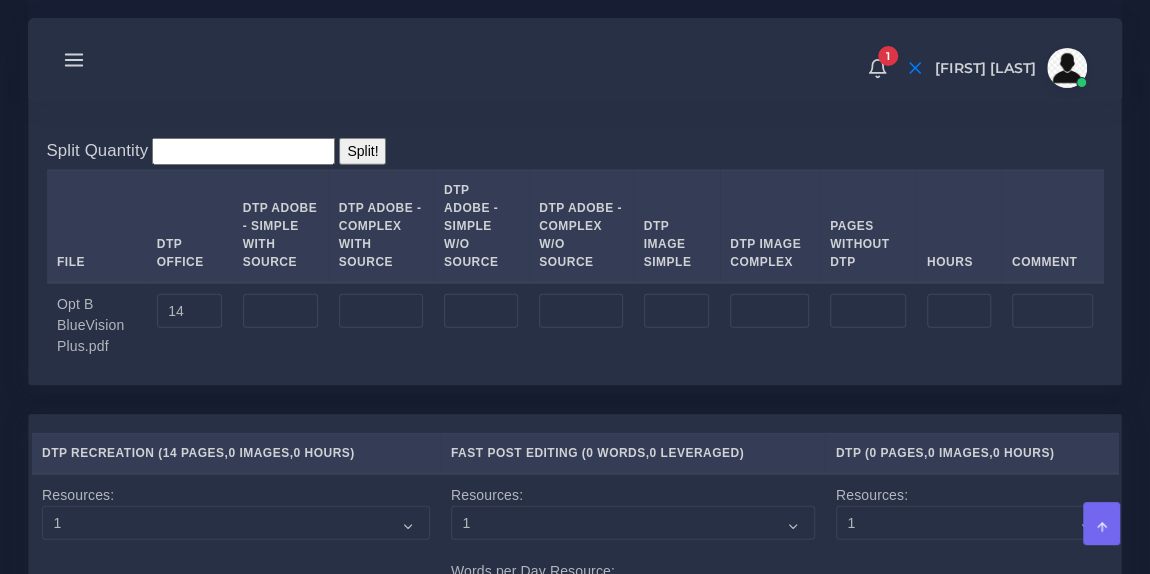 click at bounding box center (280, 325) 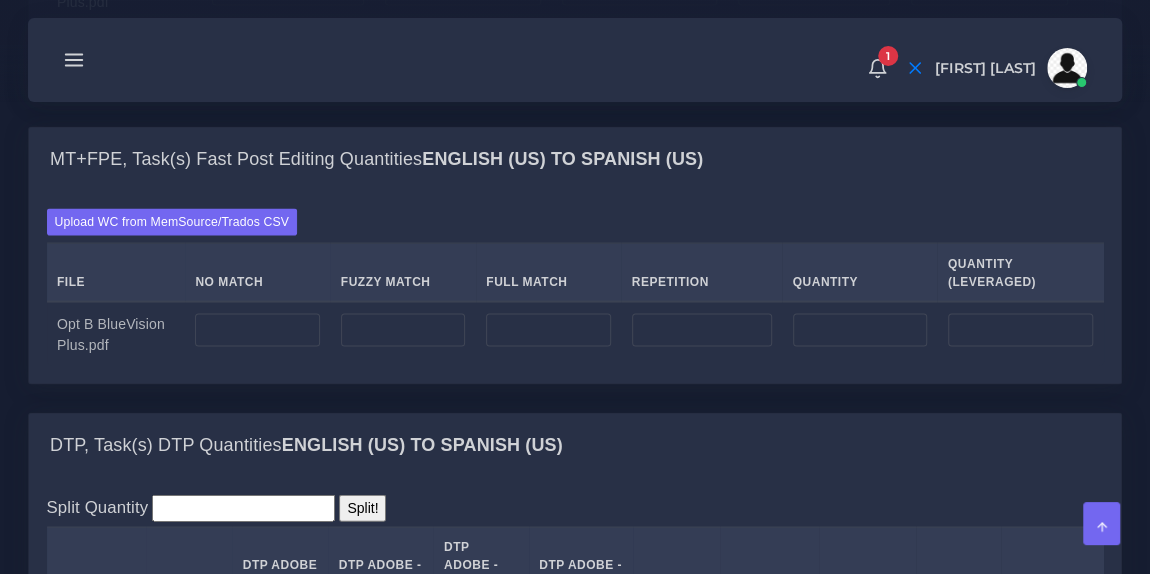 scroll, scrollTop: 1870, scrollLeft: 0, axis: vertical 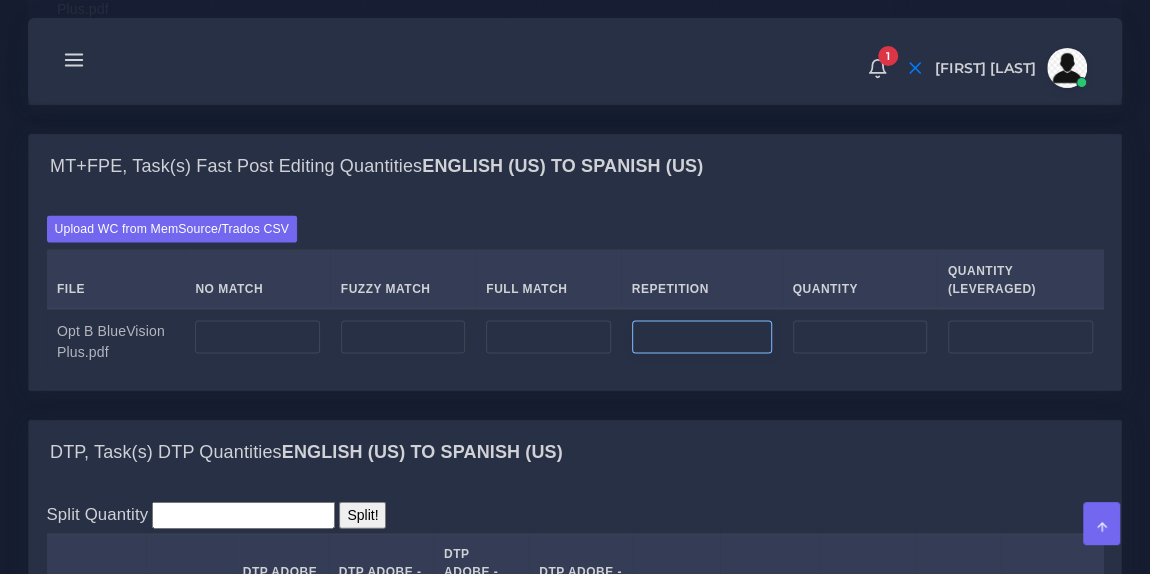 click at bounding box center [702, 337] 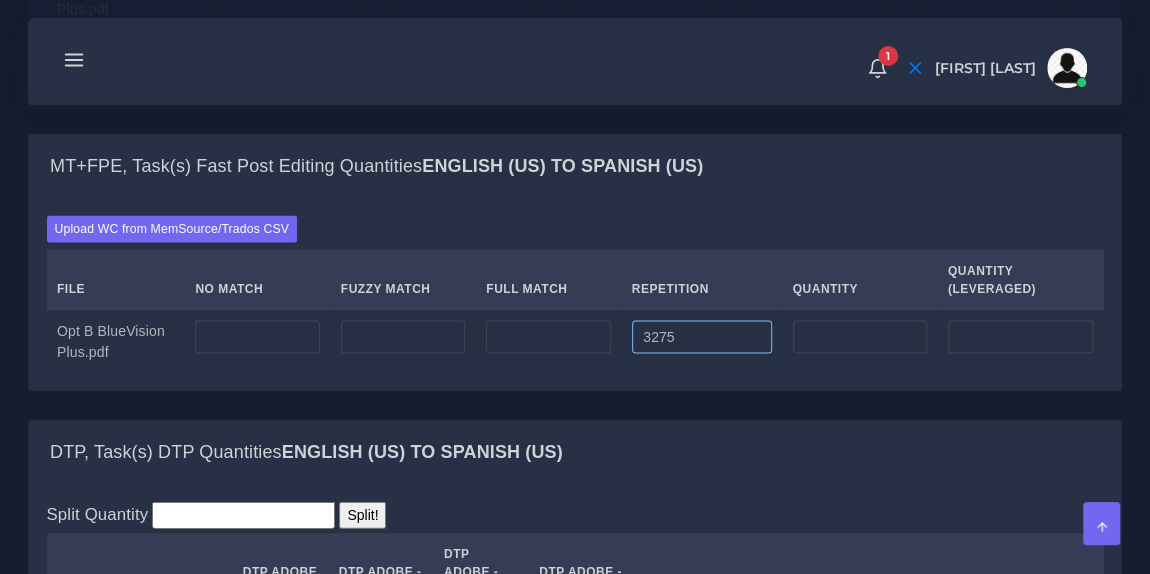 type on "3275" 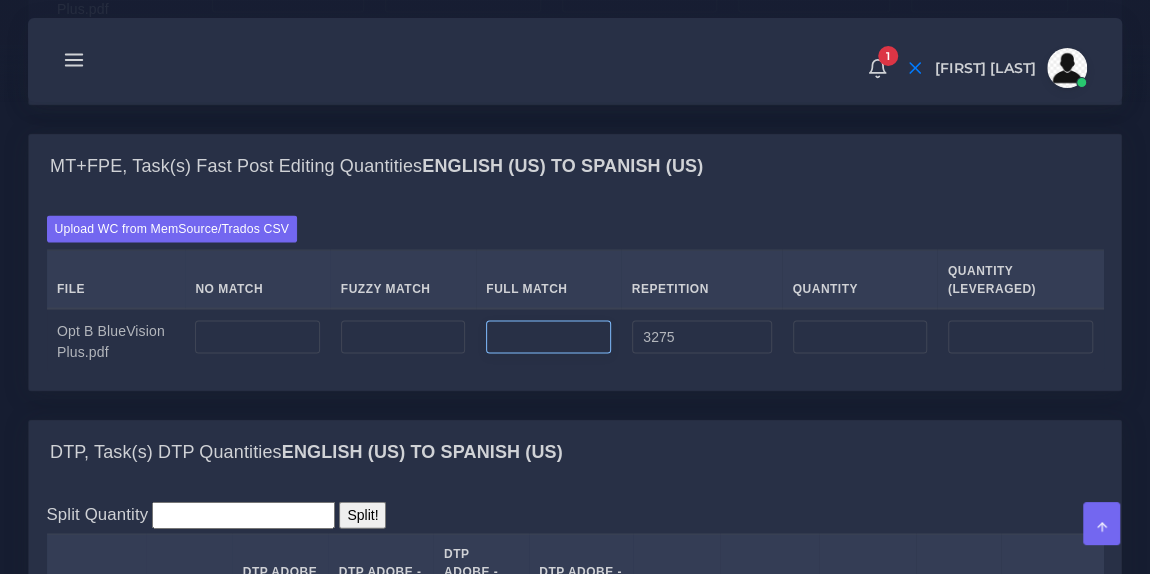 type on "3275" 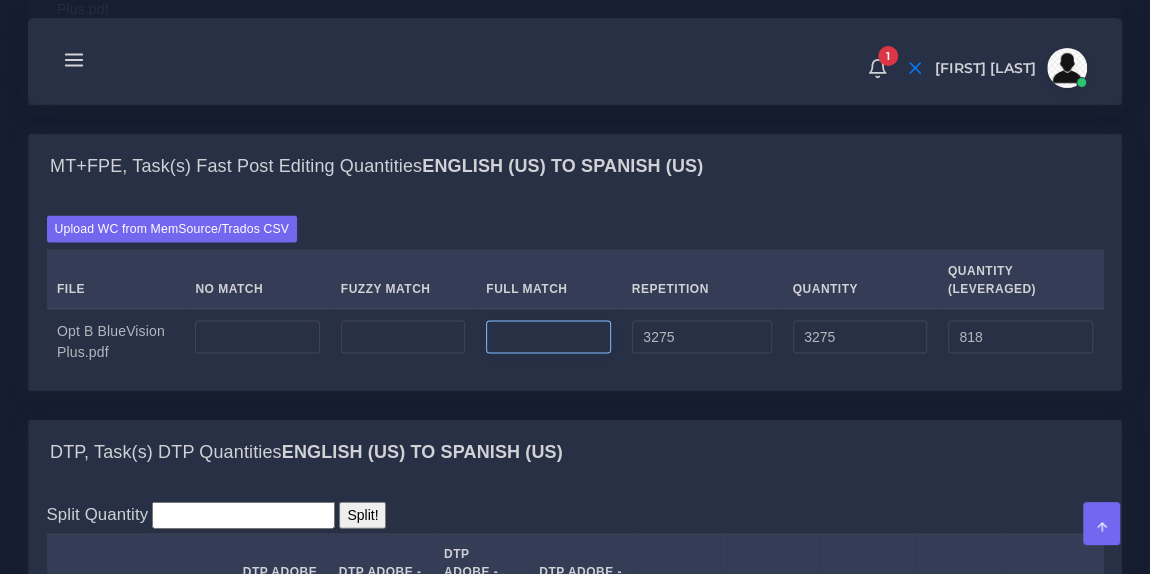 click at bounding box center (548, 337) 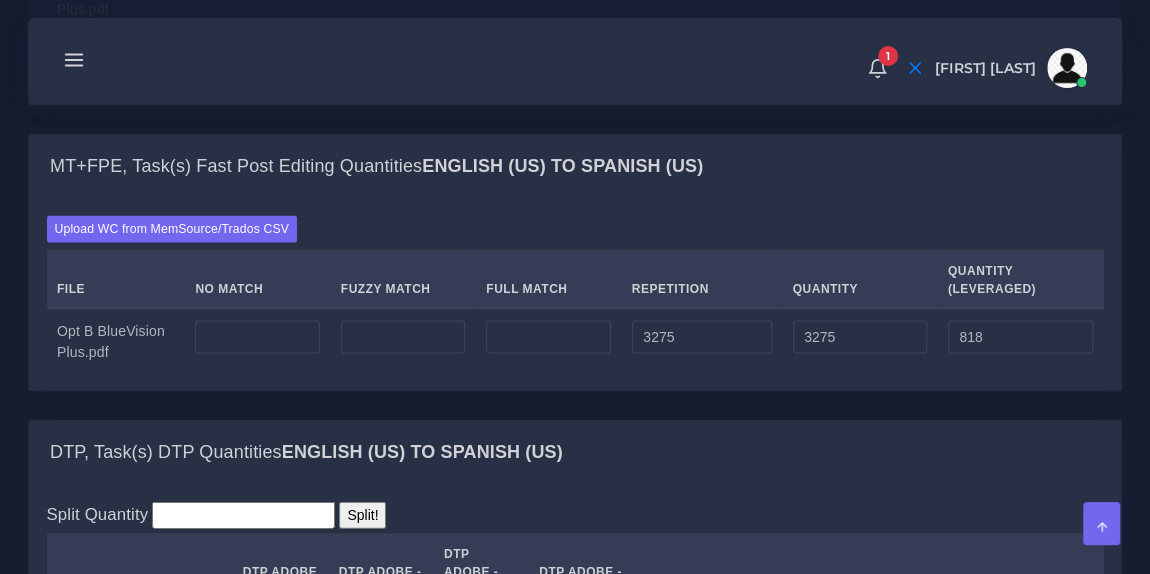 type on "0" 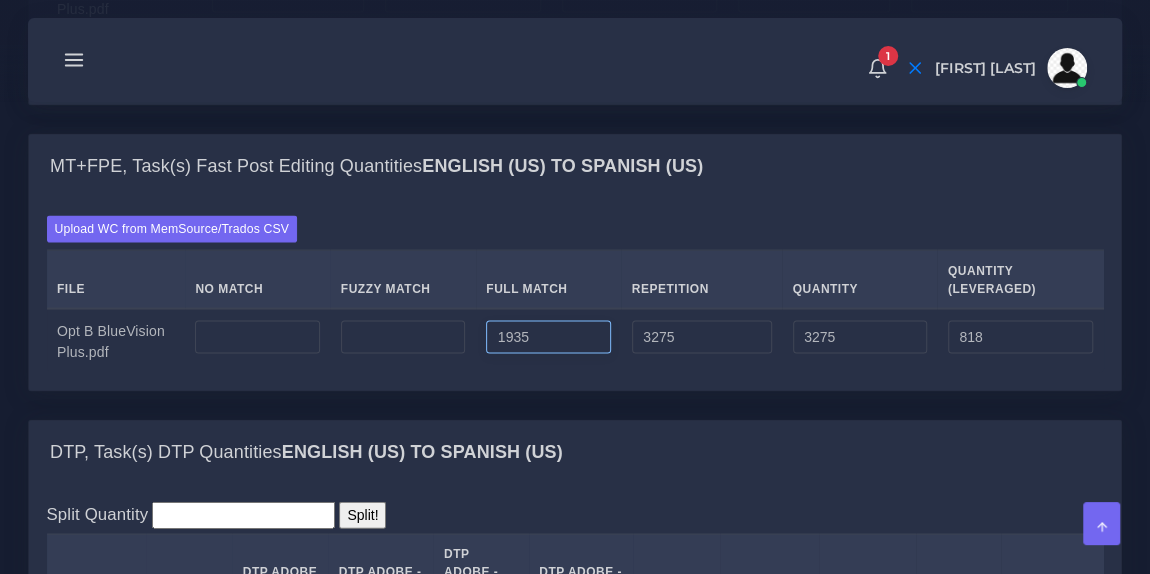 type on "1935" 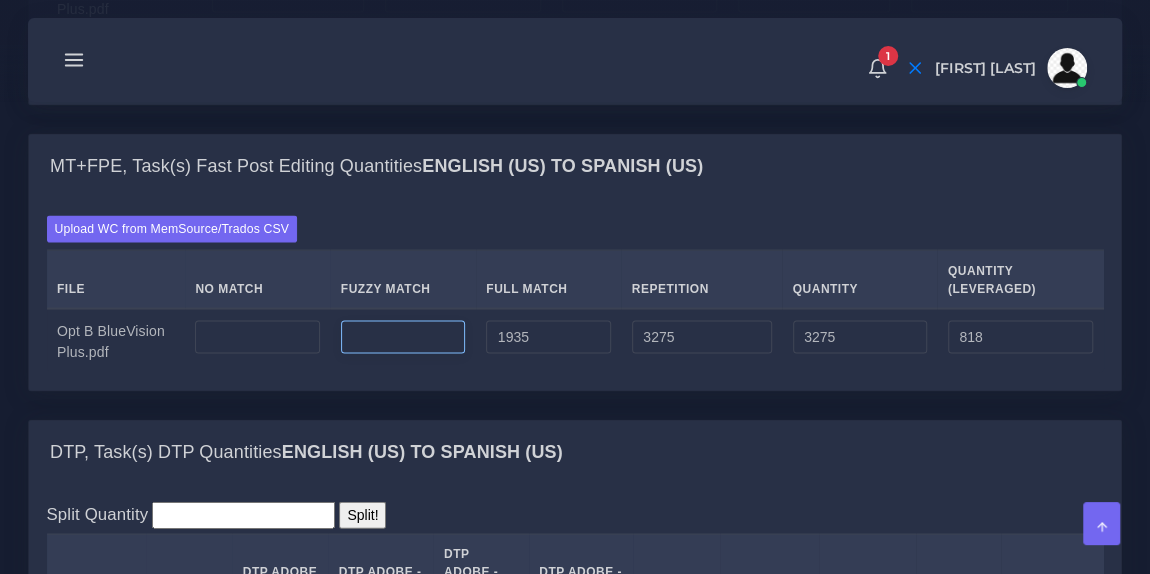 type on "5210" 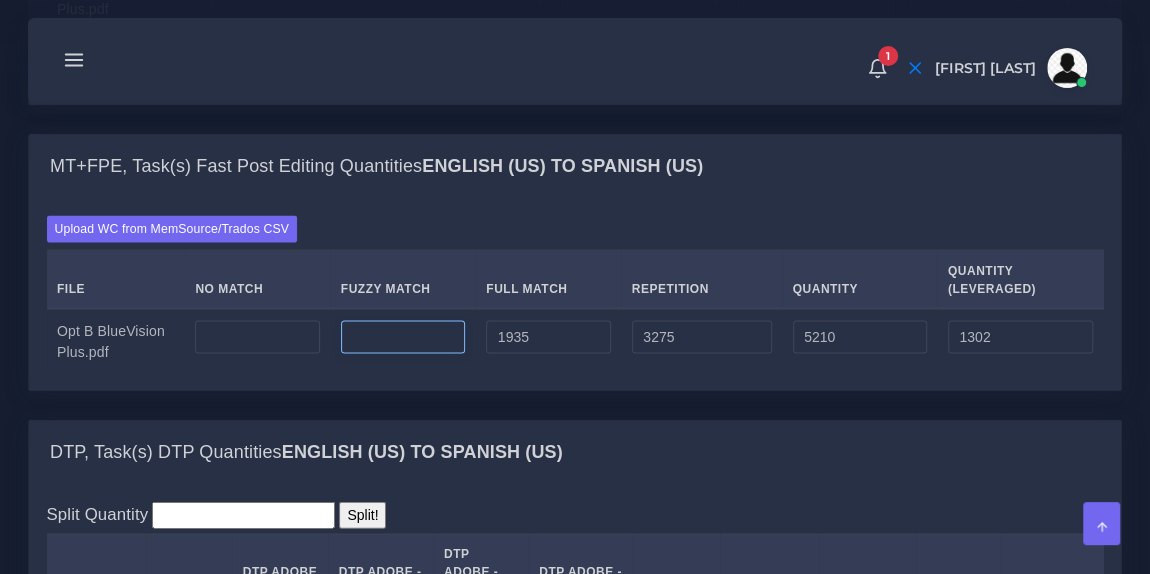 click at bounding box center [403, 337] 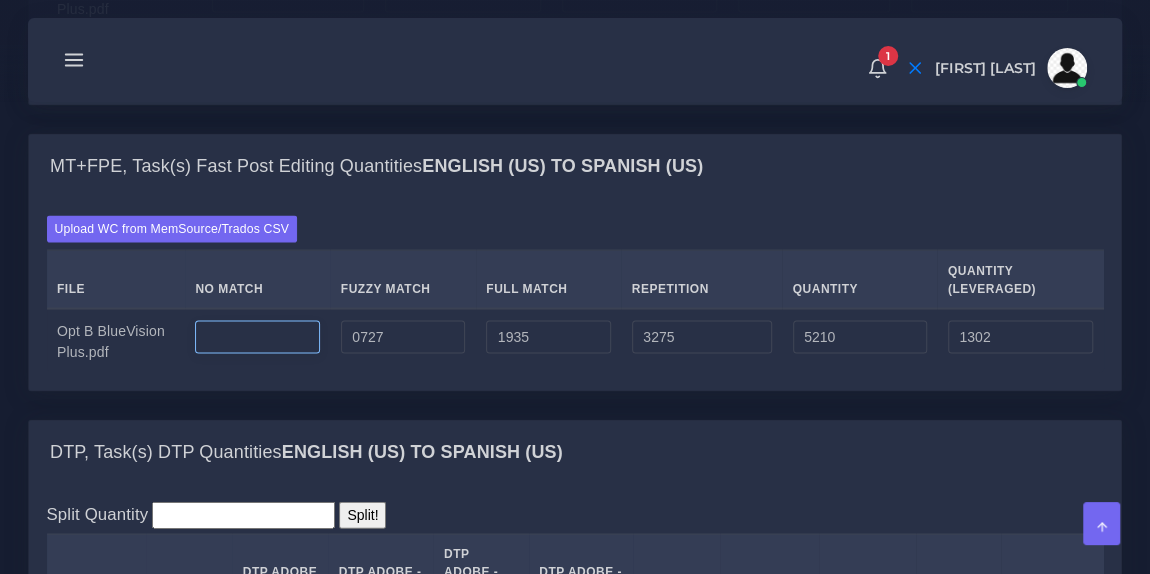 type on "727" 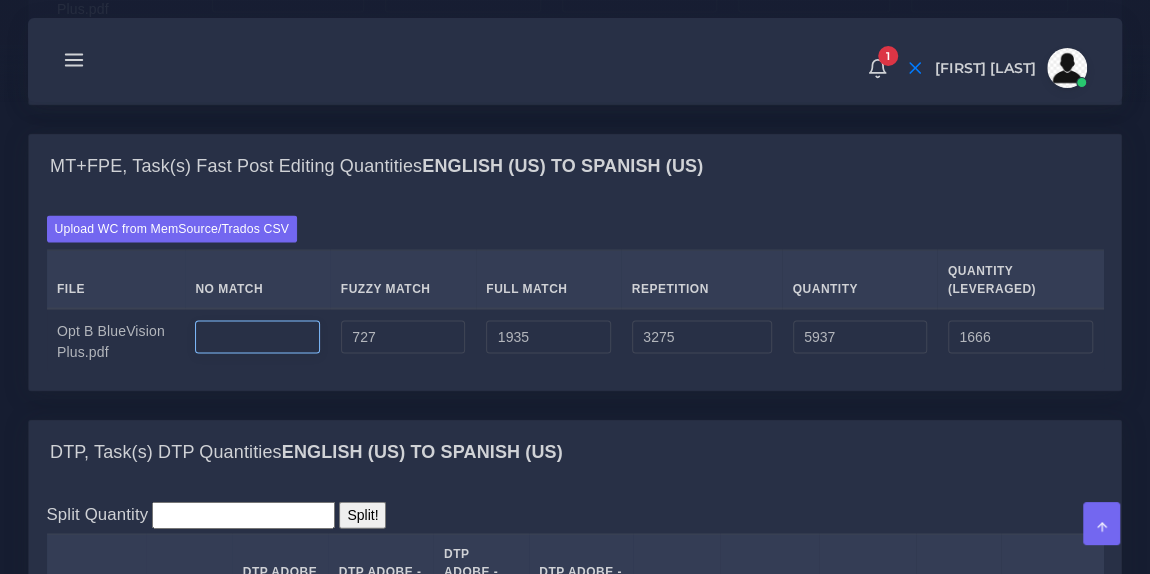 click at bounding box center (257, 337) 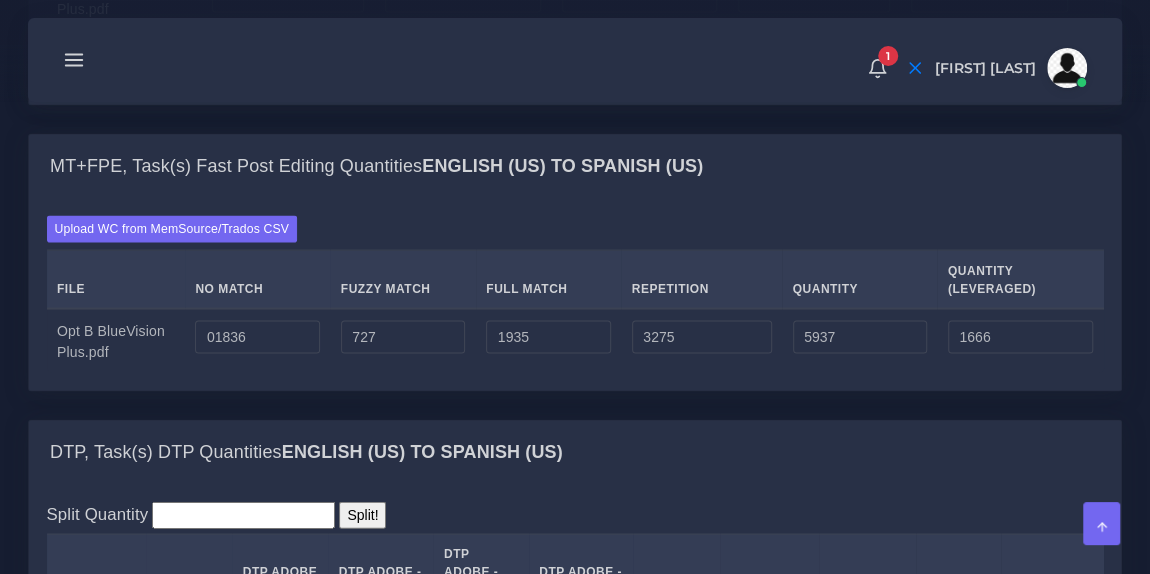 type on "1836" 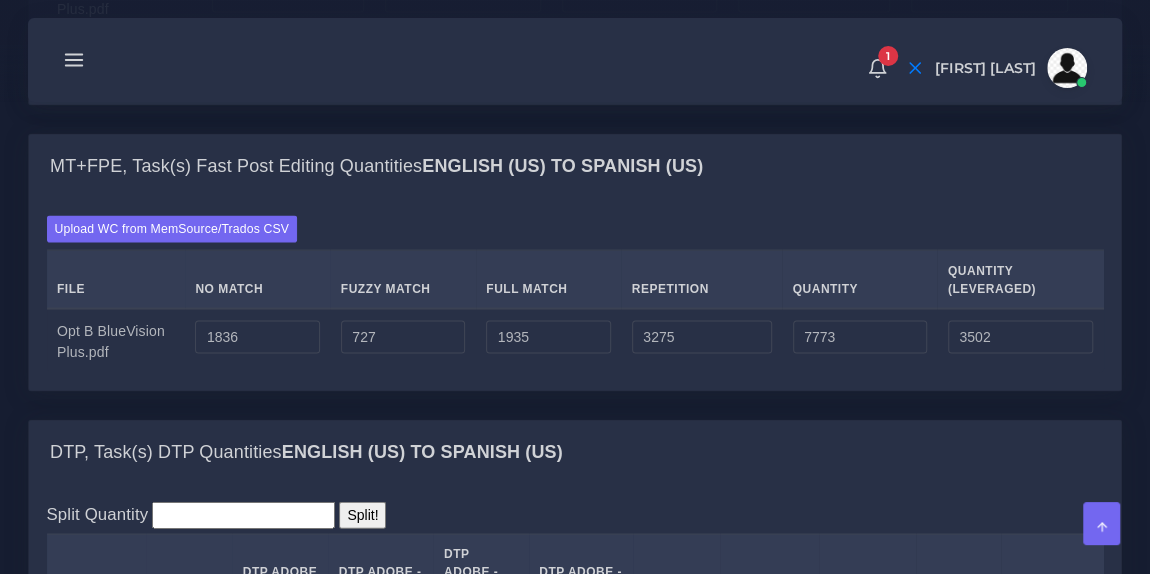 click on "MT+FPE, Task(s) Fast Post Editing Quantities  English (US) TO Spanish (US)" at bounding box center (575, 166) 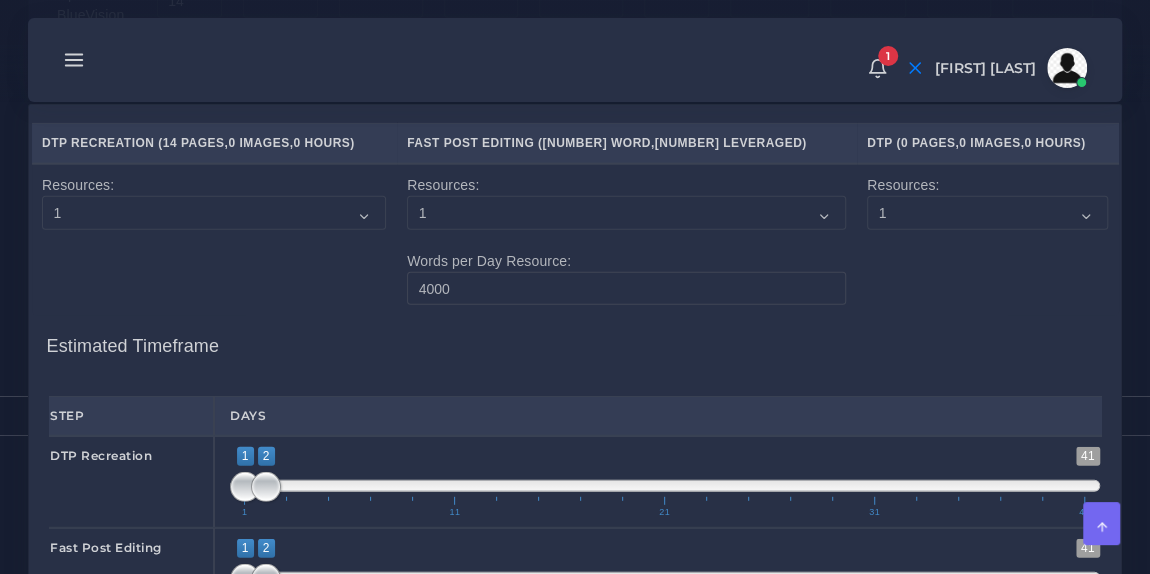 scroll, scrollTop: 2632, scrollLeft: 0, axis: vertical 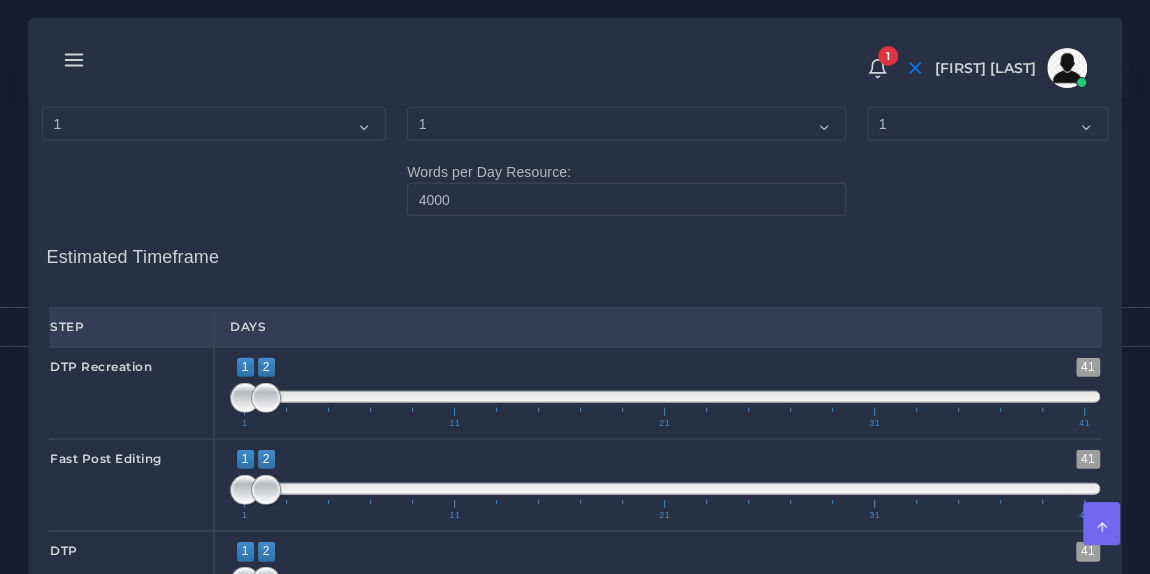 type on "1;1" 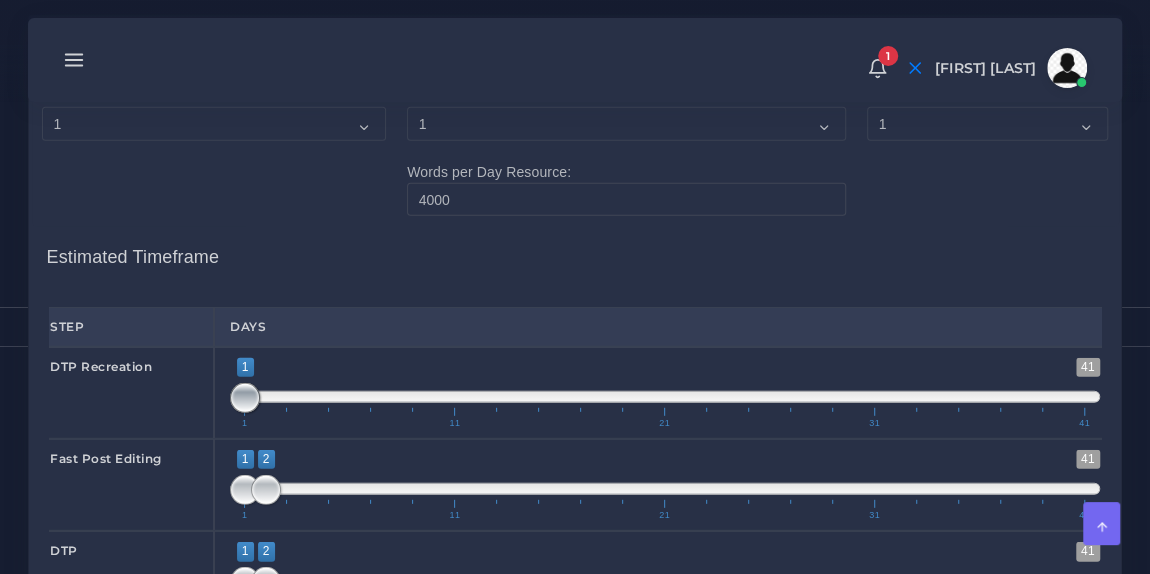 drag, startPoint x: 269, startPoint y: 359, endPoint x: 235, endPoint y: 373, distance: 36.769554 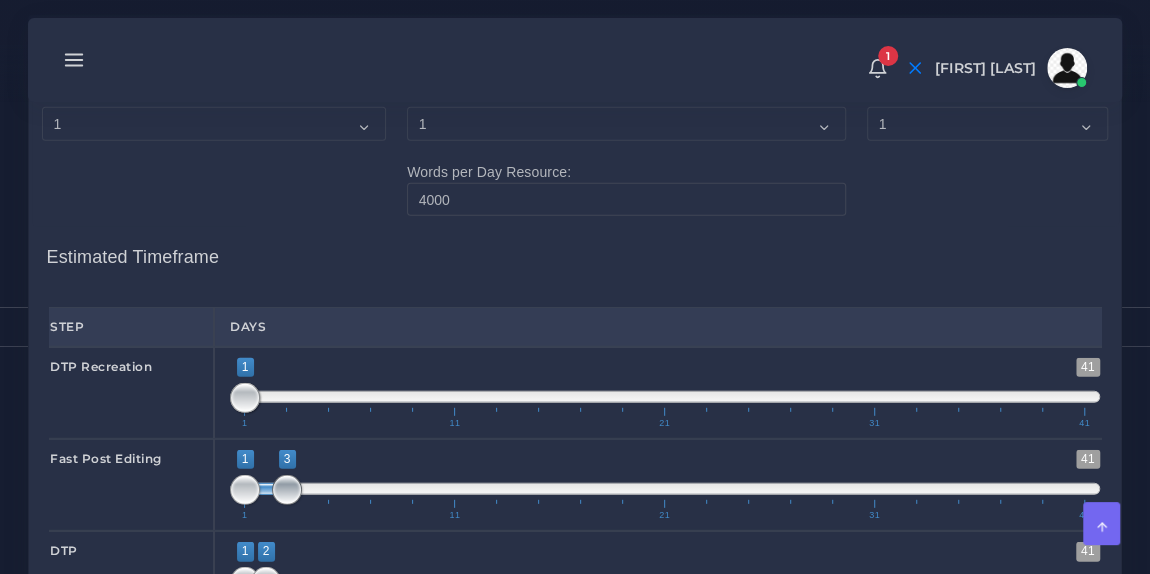 drag, startPoint x: 263, startPoint y: 454, endPoint x: 289, endPoint y: 462, distance: 27.202942 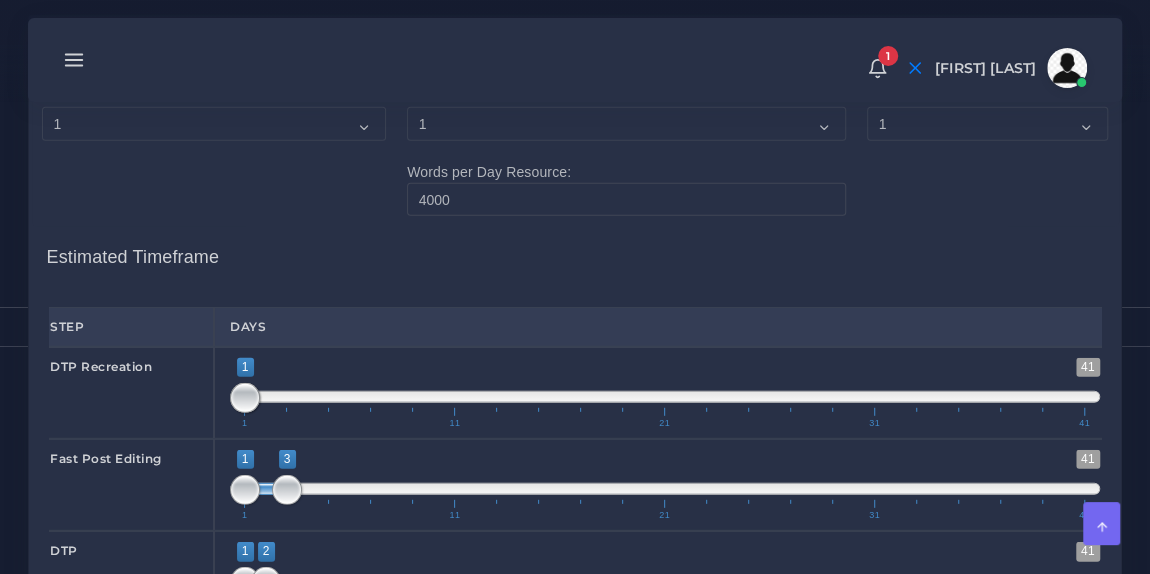 type on "2;3" 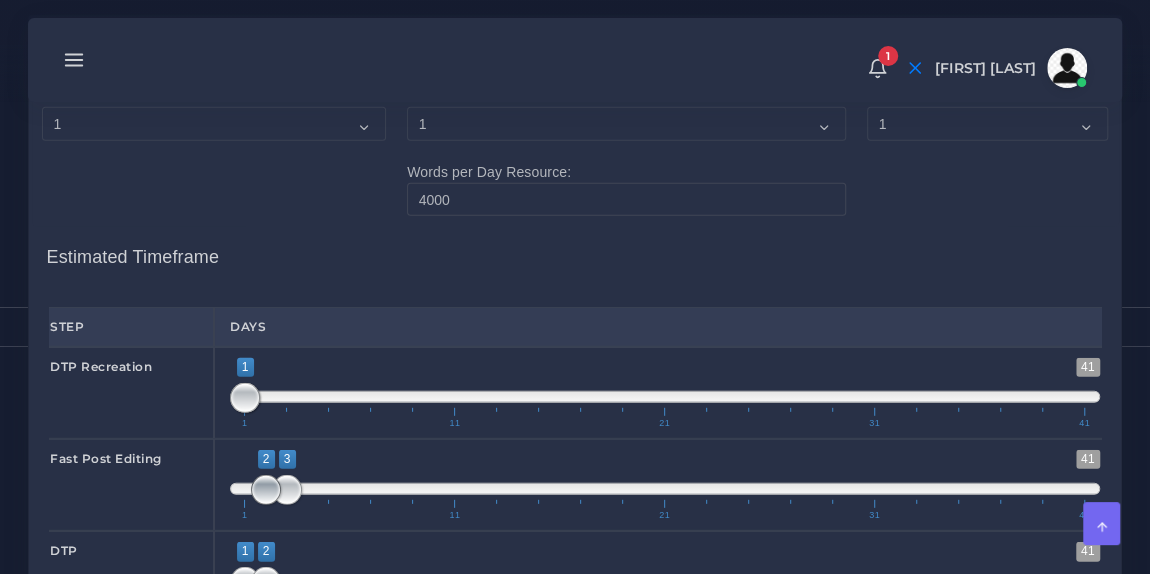 drag, startPoint x: 249, startPoint y: 459, endPoint x: 270, endPoint y: 466, distance: 22.135944 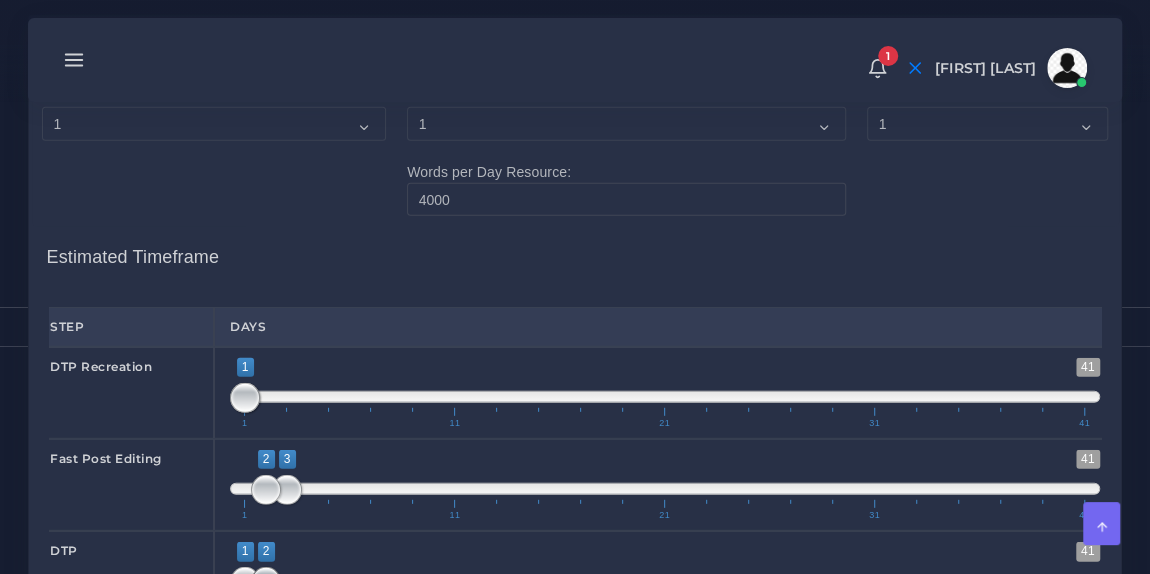 type on "1;4" 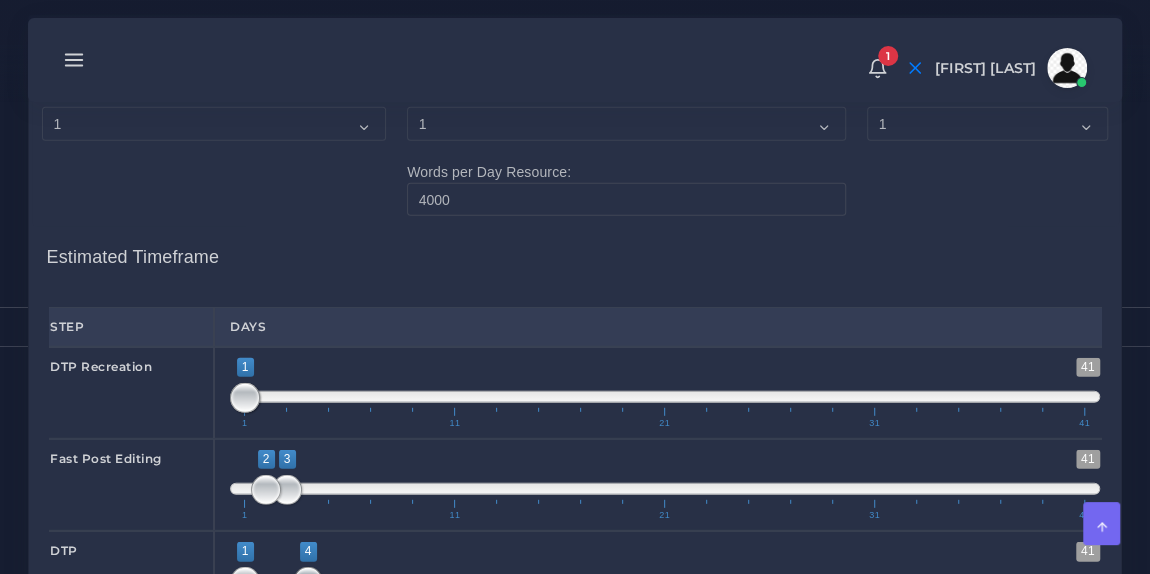 drag, startPoint x: 263, startPoint y: 546, endPoint x: 301, endPoint y: 548, distance: 38.052597 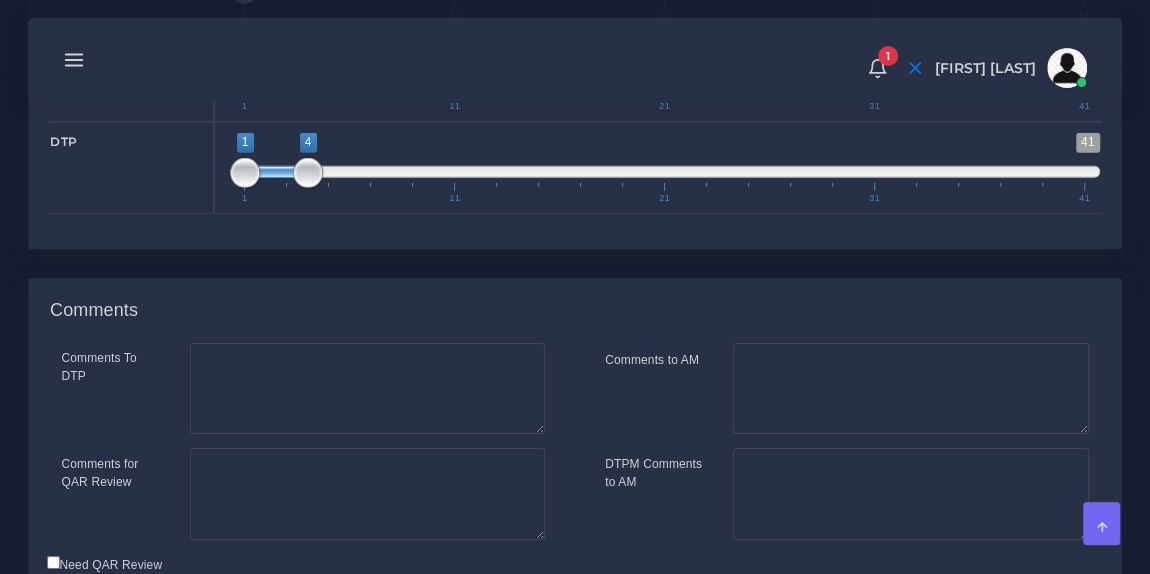 scroll, scrollTop: 3063, scrollLeft: 0, axis: vertical 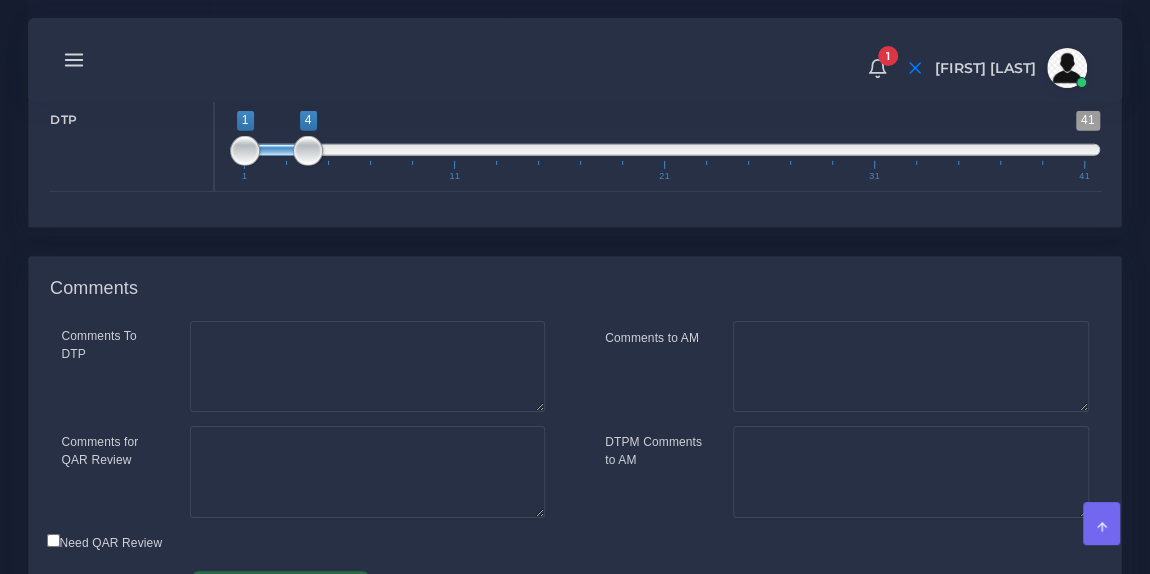 click on "Save and  Deliver Quote" at bounding box center (281, 591) 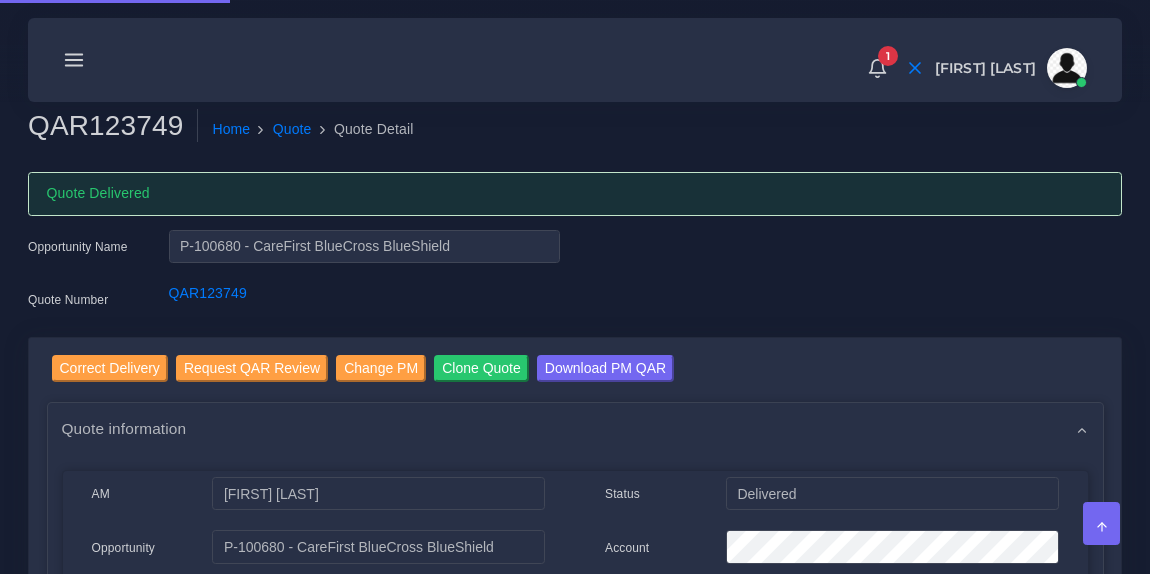 scroll, scrollTop: 0, scrollLeft: 0, axis: both 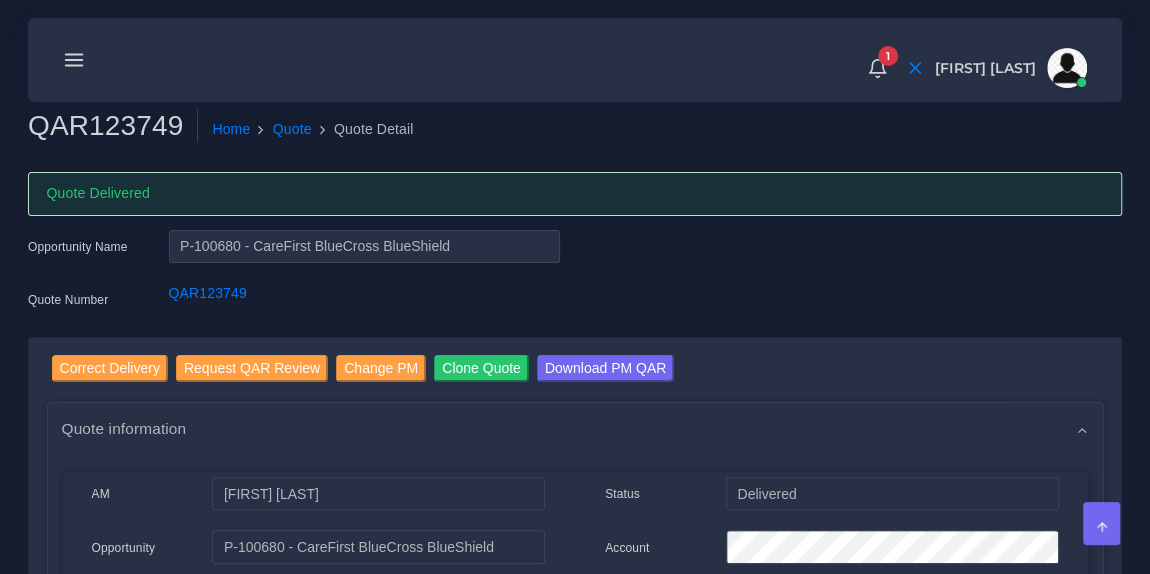 click 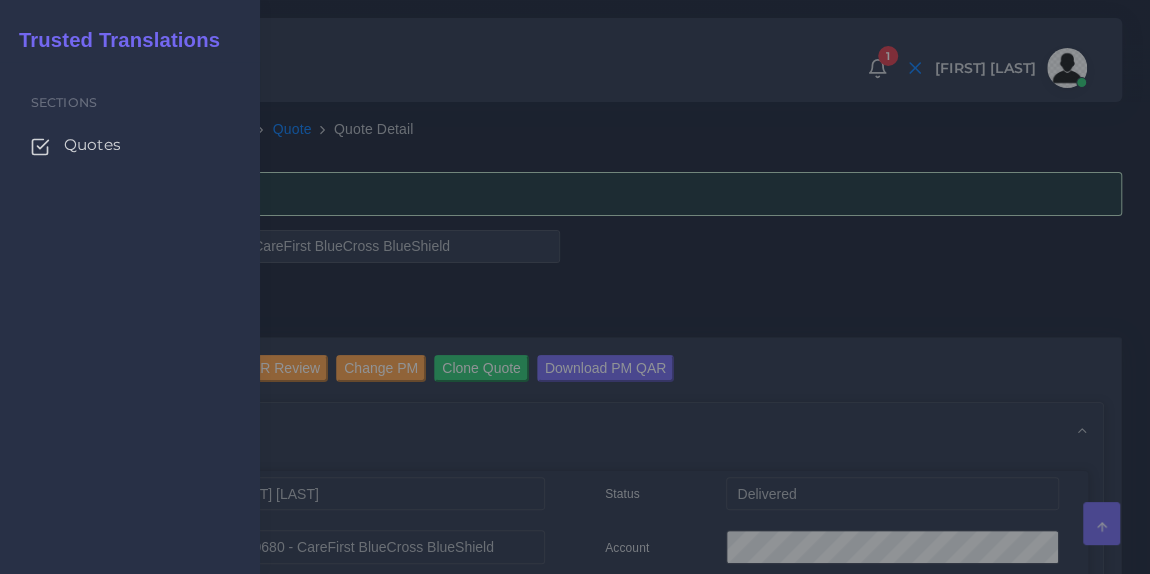 click on "Quotes" at bounding box center (92, 145) 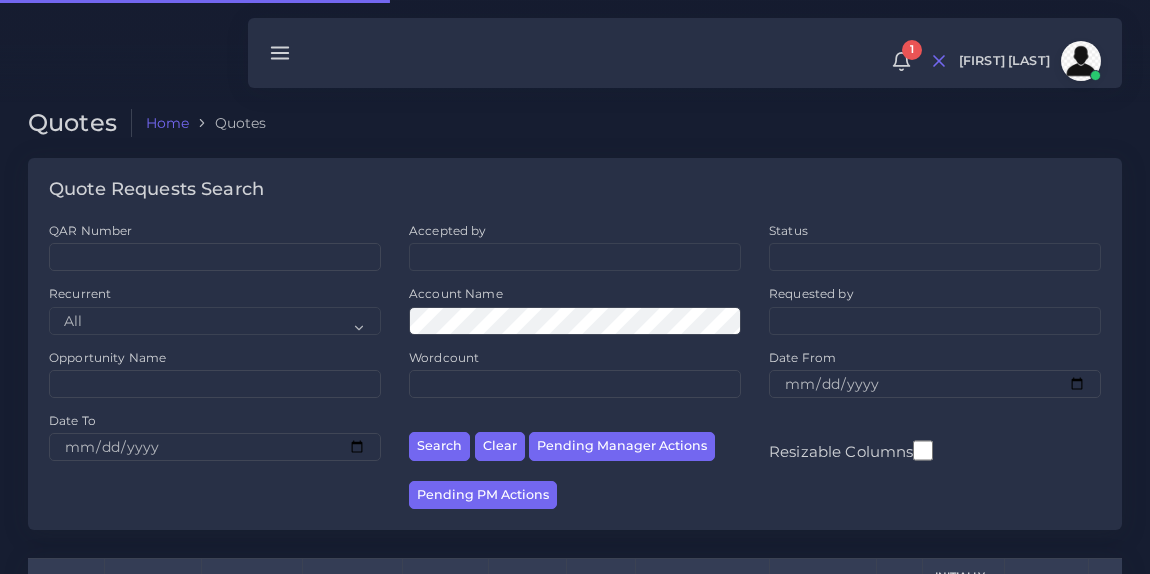 scroll, scrollTop: 0, scrollLeft: 0, axis: both 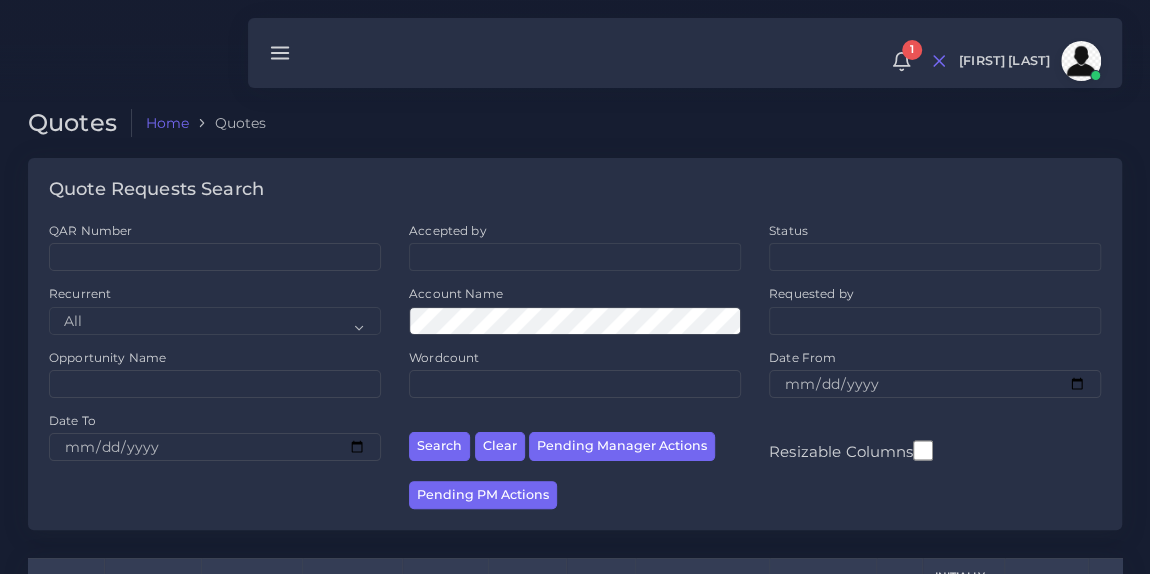 click 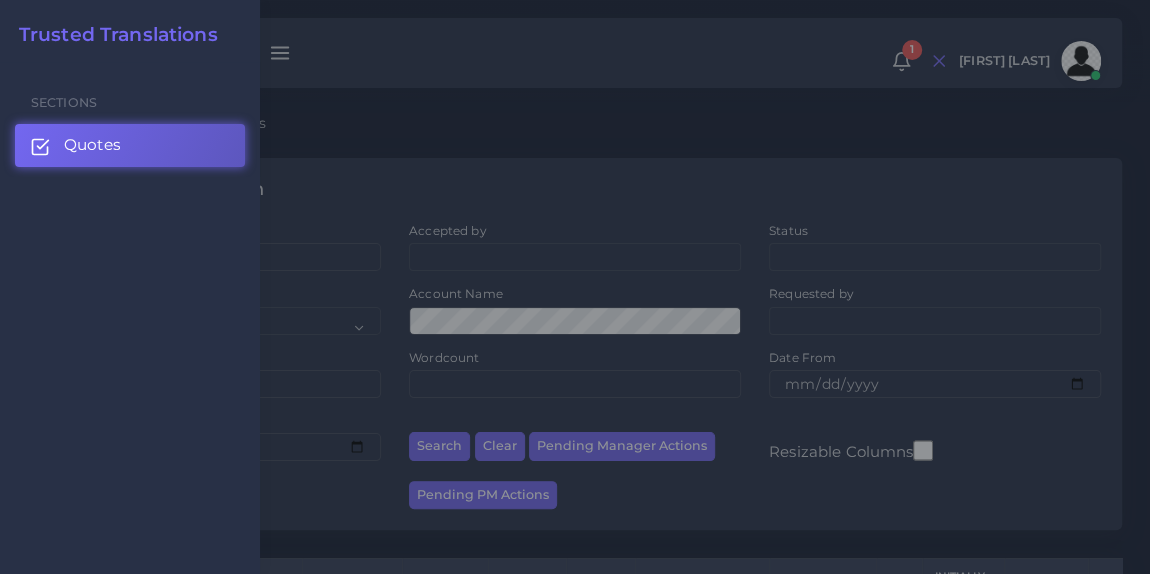 click on "Quotes" at bounding box center [92, 145] 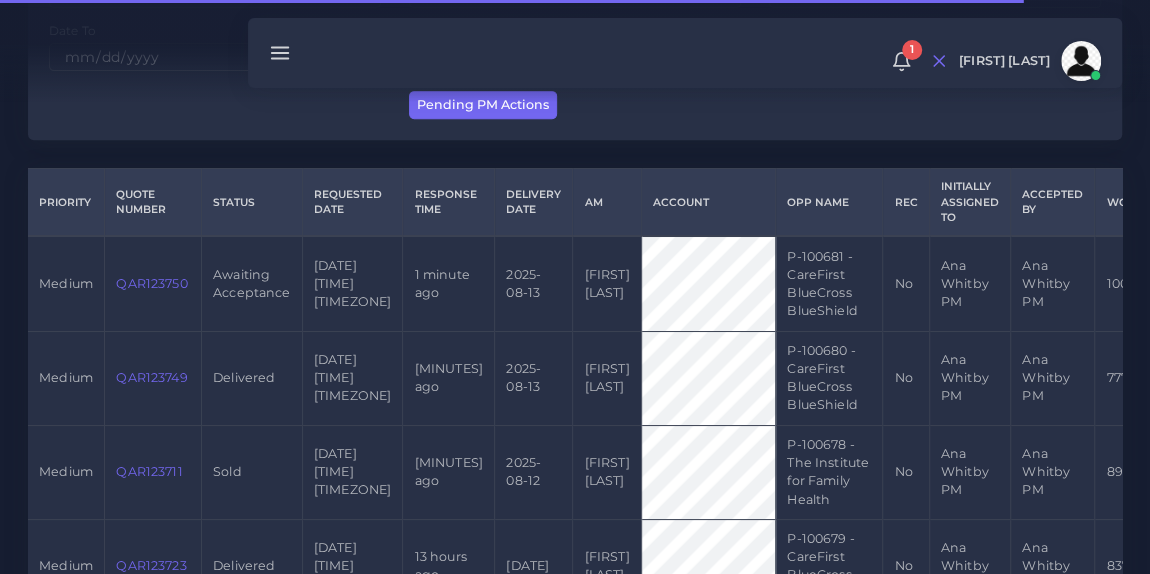 scroll, scrollTop: 432, scrollLeft: 0, axis: vertical 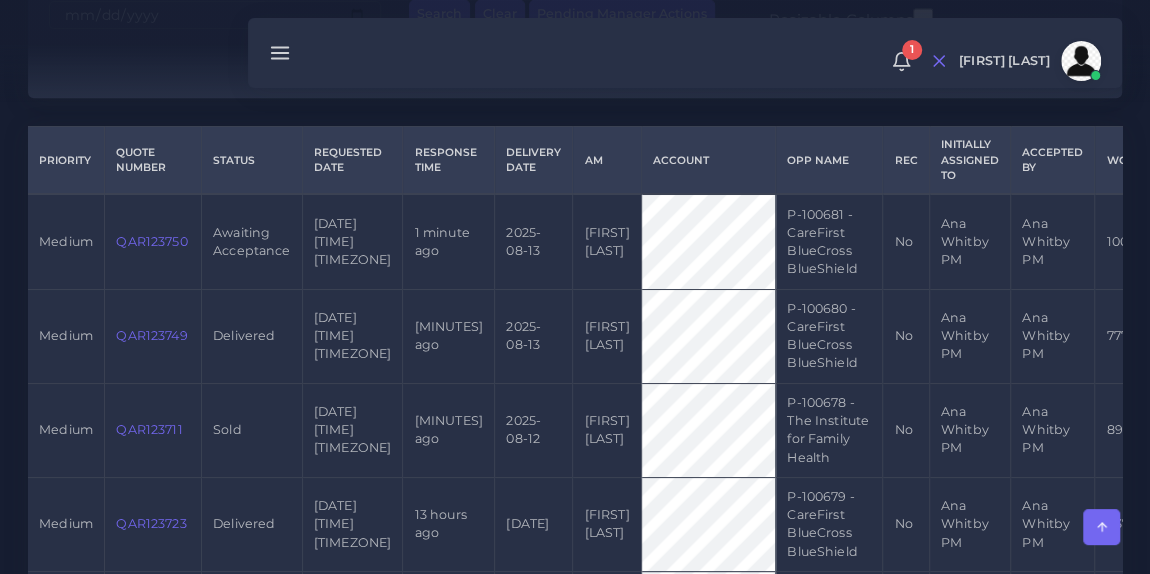 click on "QAR123750" at bounding box center (151, 241) 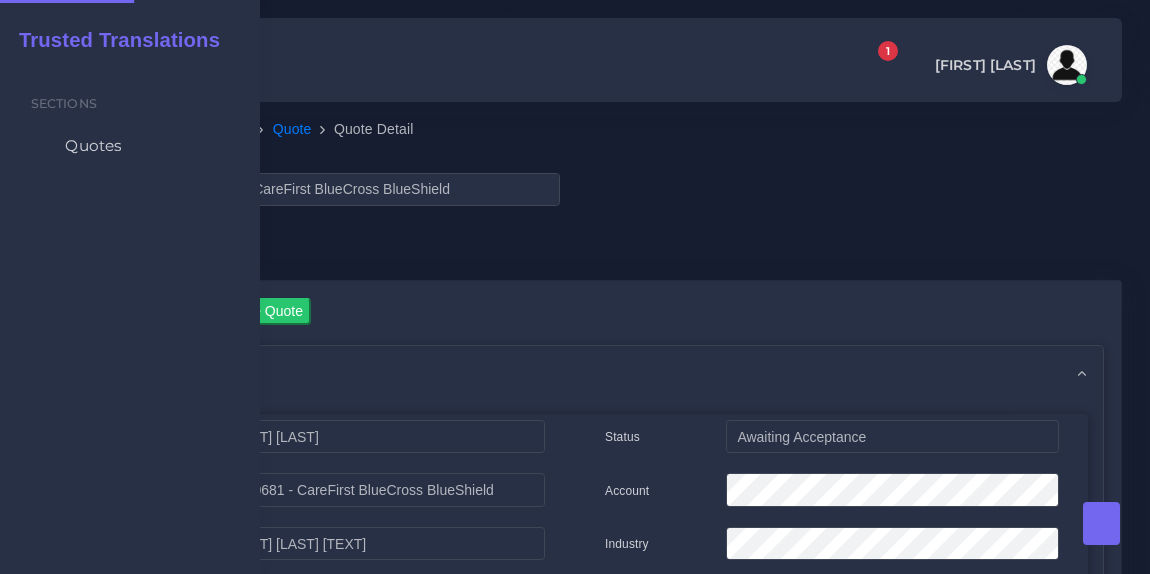 scroll, scrollTop: 0, scrollLeft: 0, axis: both 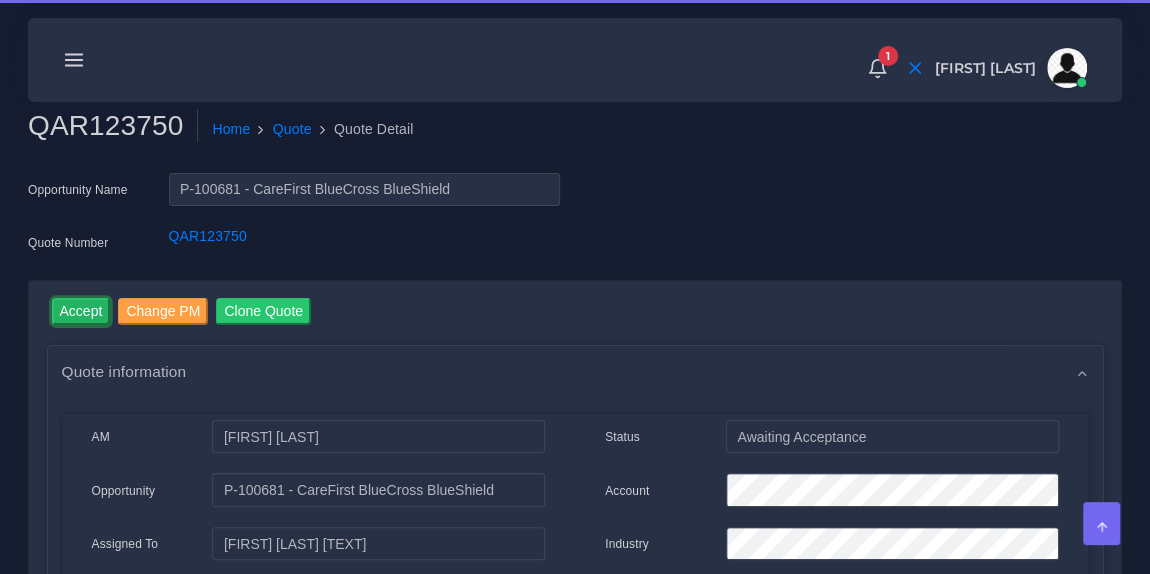 click on "Accept" at bounding box center [81, 311] 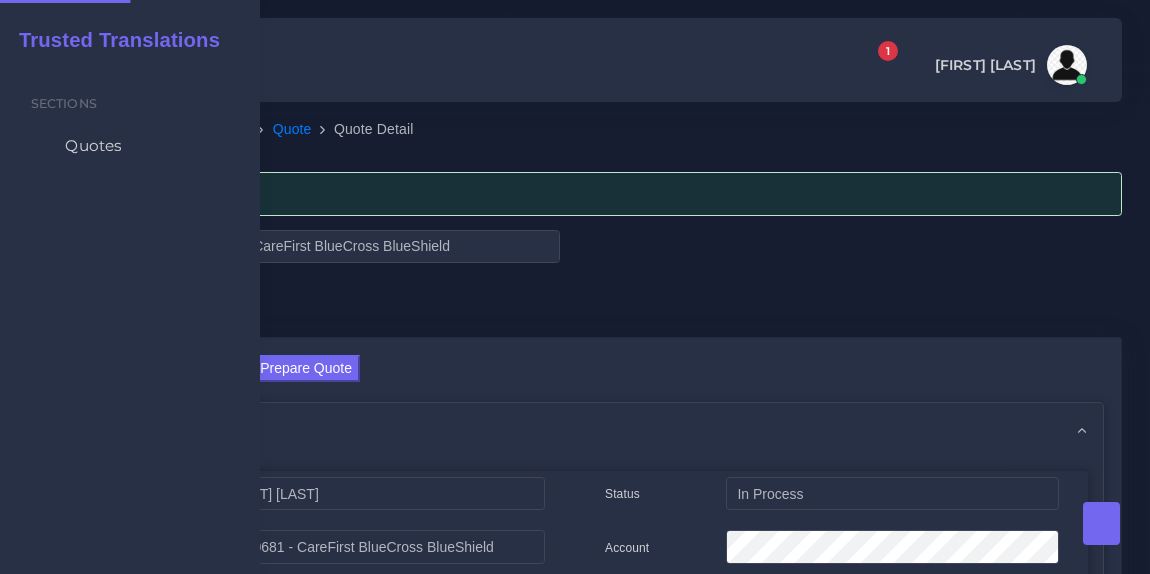 scroll, scrollTop: 0, scrollLeft: 0, axis: both 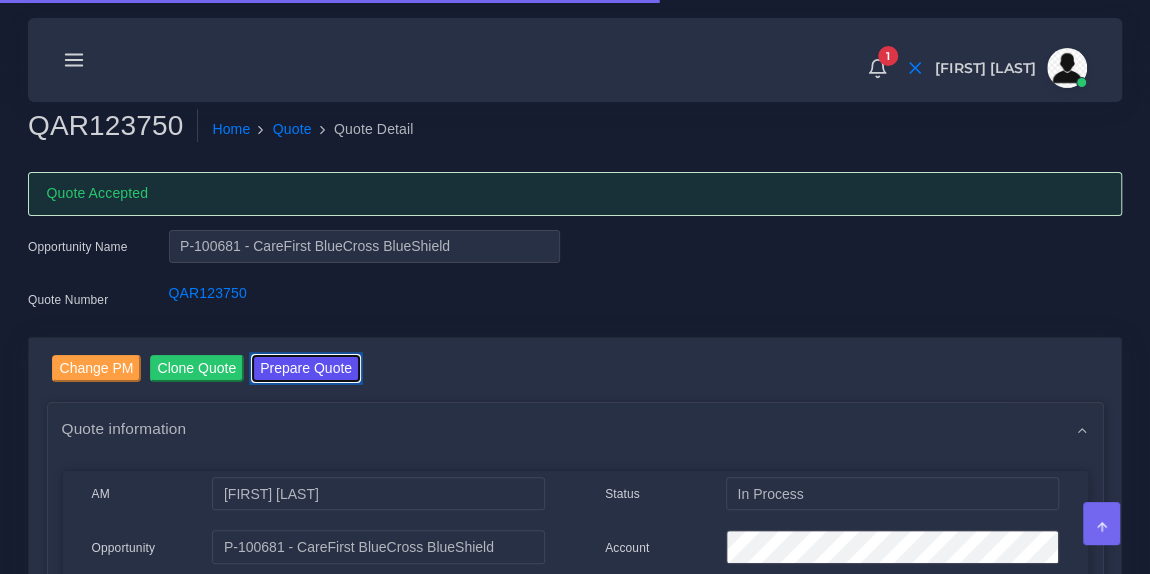 click on "Prepare Quote" at bounding box center (306, 368) 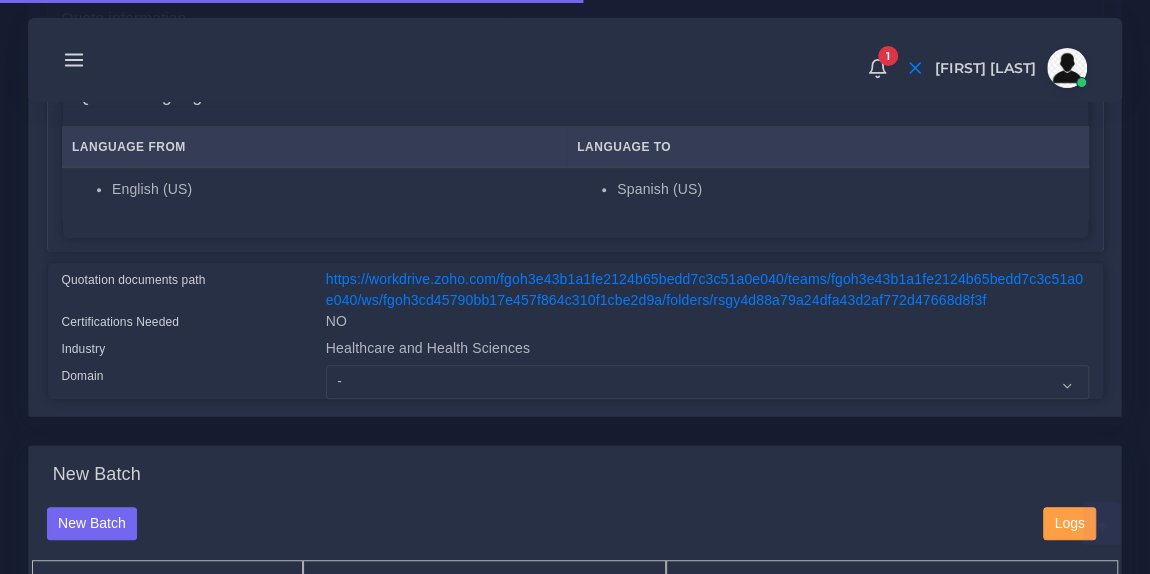 scroll, scrollTop: 356, scrollLeft: 0, axis: vertical 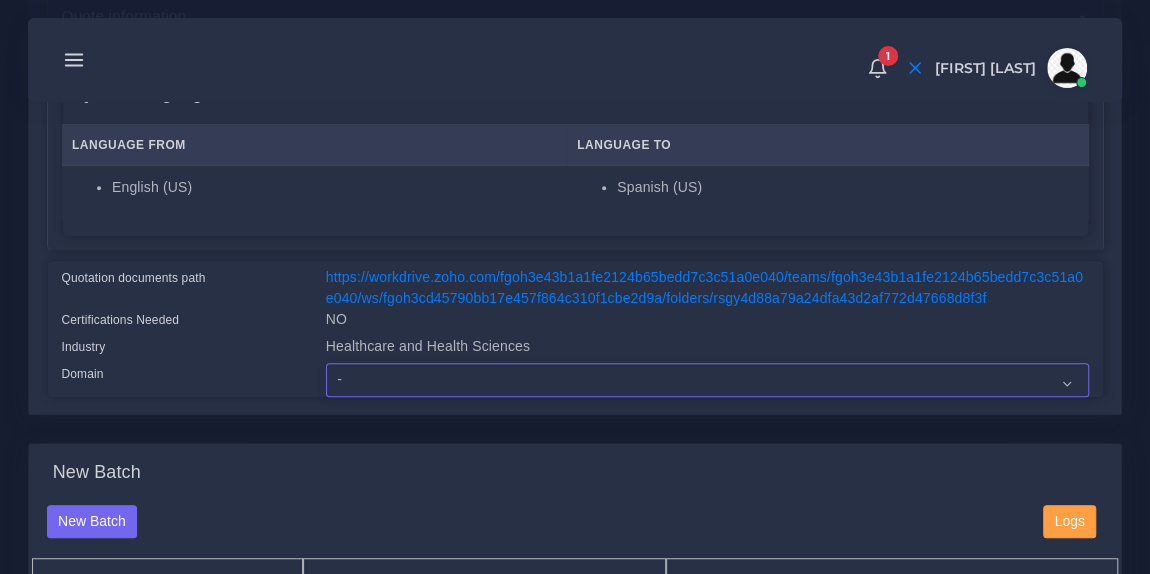click on "-
Advertising and Media
Agriculture, Forestry and Fishing
Architecture, Building and Construction
Automotive
Chemicals
Computer Hardware
Computer Software
Consumer Electronics - Home appliances
Education
Energy, Water, Transportation and Utilities
Finance - Banking
Food Manufacturing and Services
Healthcare and Health Sciences
Hospitality, Leisure, Tourism and Arts
Human Resources - HR
Industrial Electronics
Industrial Manufacturing Insurance" at bounding box center (707, 380) 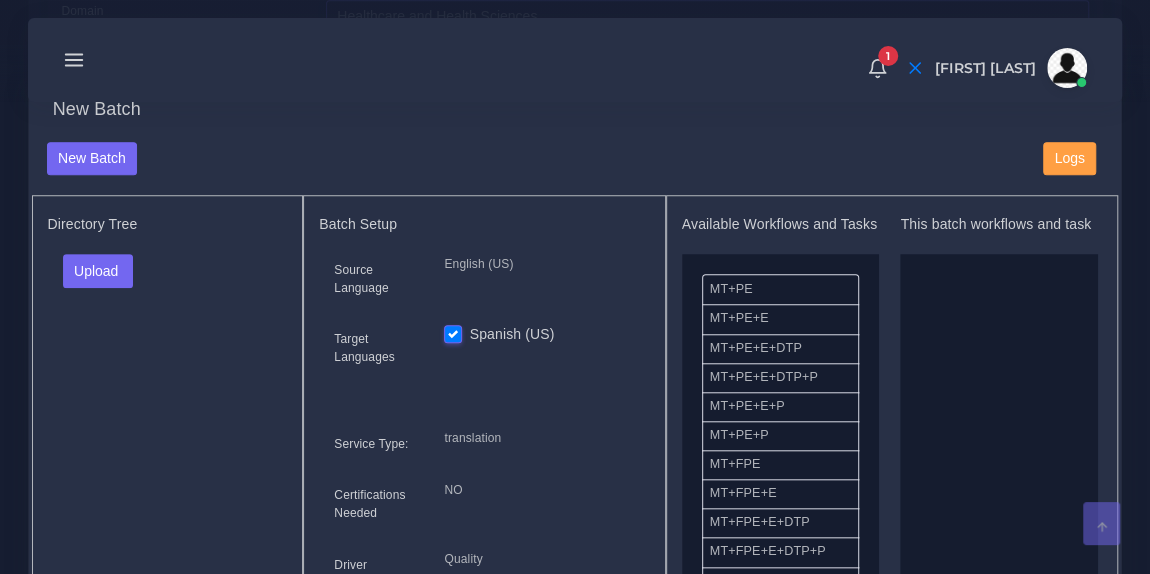 scroll, scrollTop: 727, scrollLeft: 0, axis: vertical 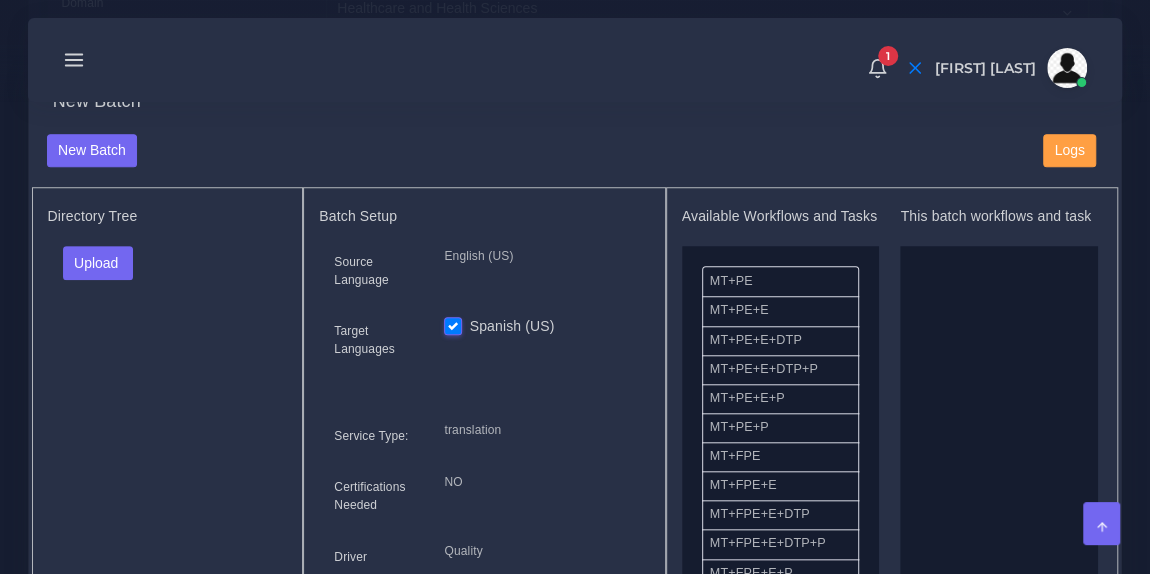 click on "Upload
Folder
Files
un/check all" at bounding box center [168, 270] 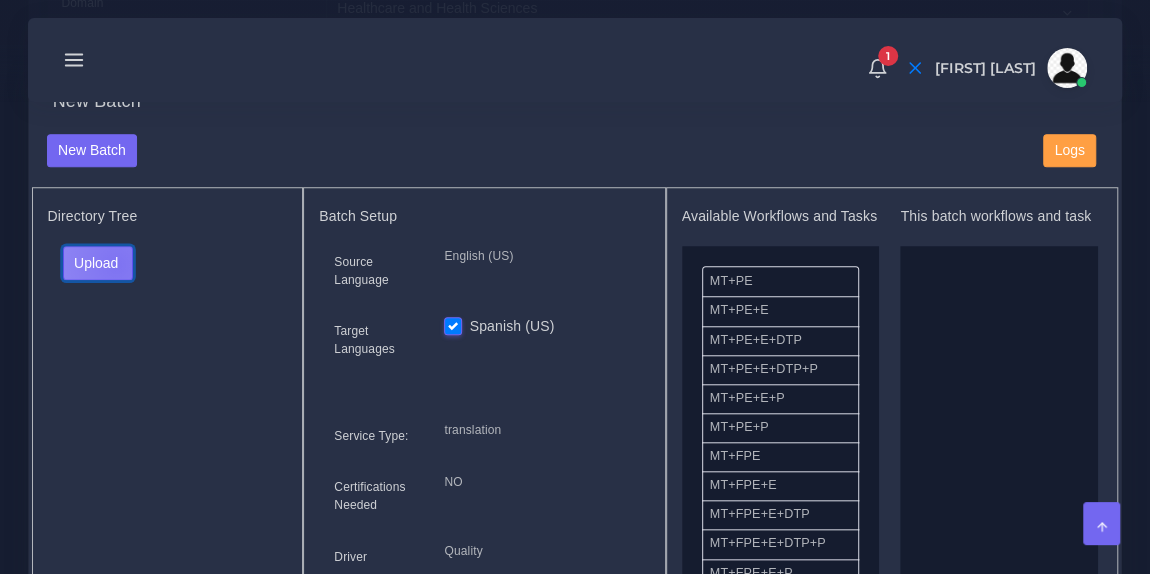 click on "Upload" at bounding box center (98, 263) 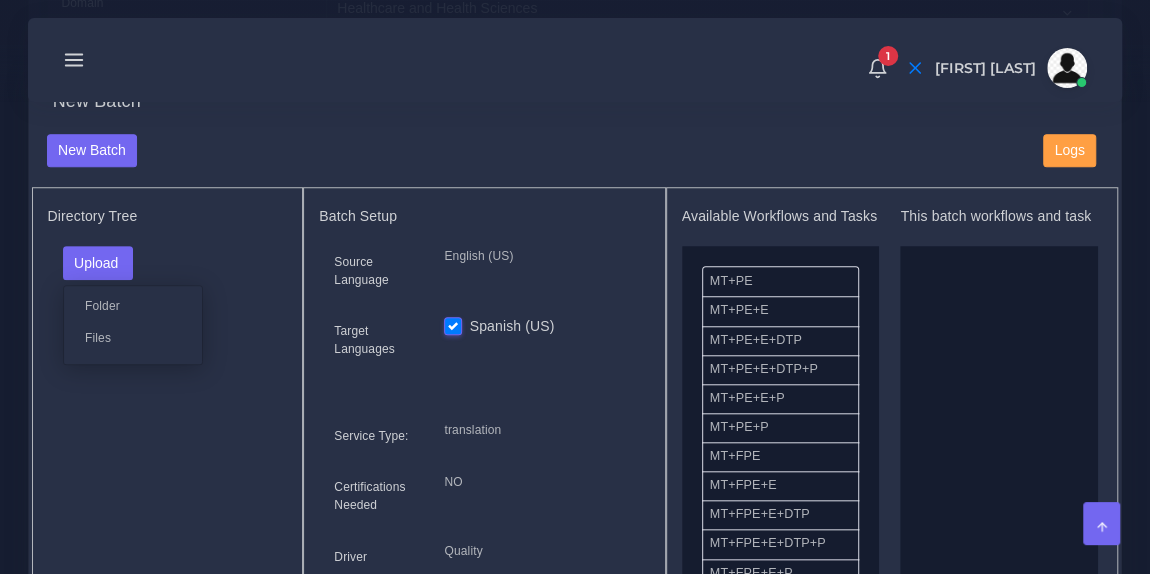 click on "Files" at bounding box center (133, 337) 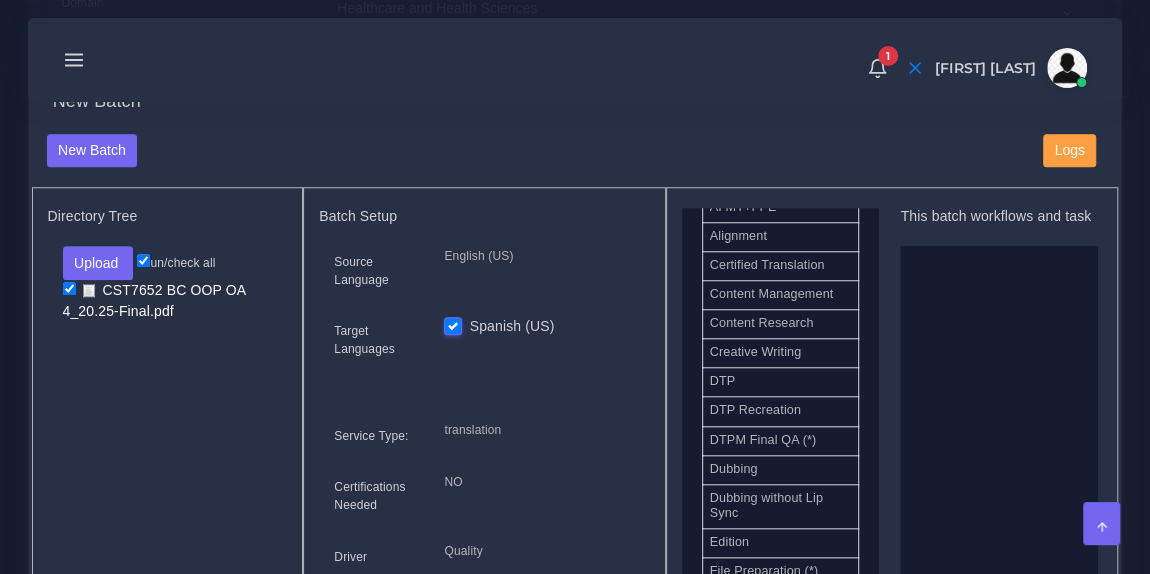 scroll, scrollTop: 603, scrollLeft: 0, axis: vertical 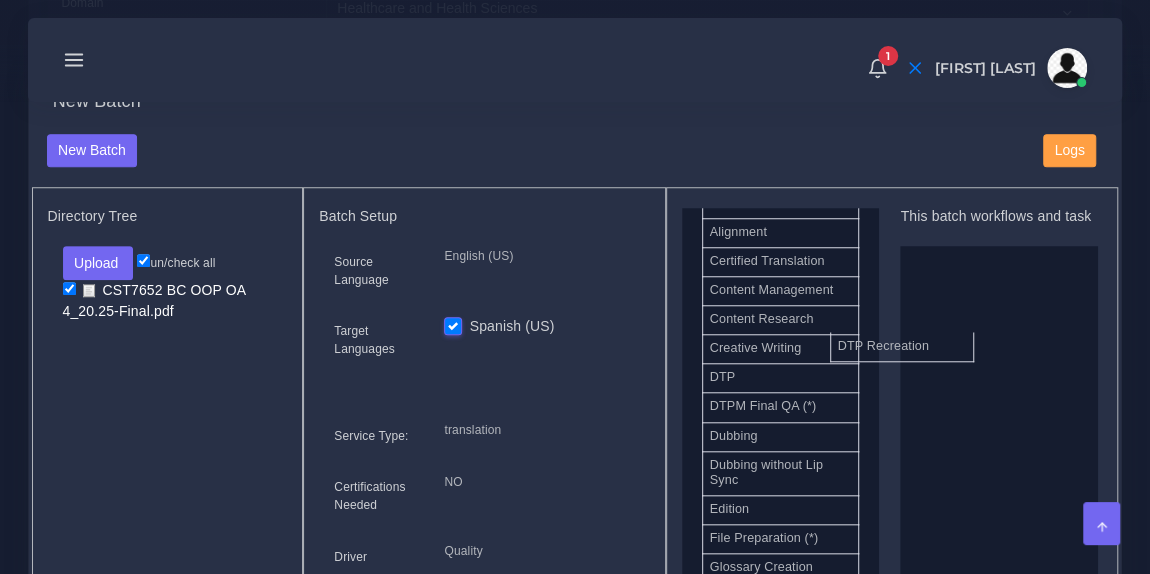 drag, startPoint x: 816, startPoint y: 414, endPoint x: 988, endPoint y: 314, distance: 198.95728 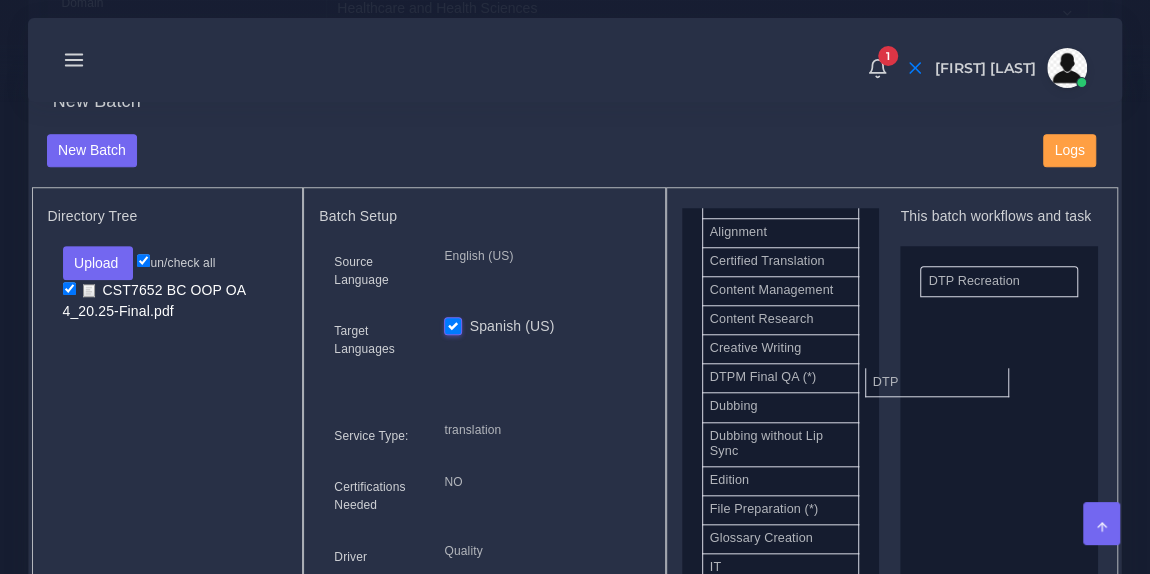drag, startPoint x: 827, startPoint y: 374, endPoint x: 1043, endPoint y: 380, distance: 216.08331 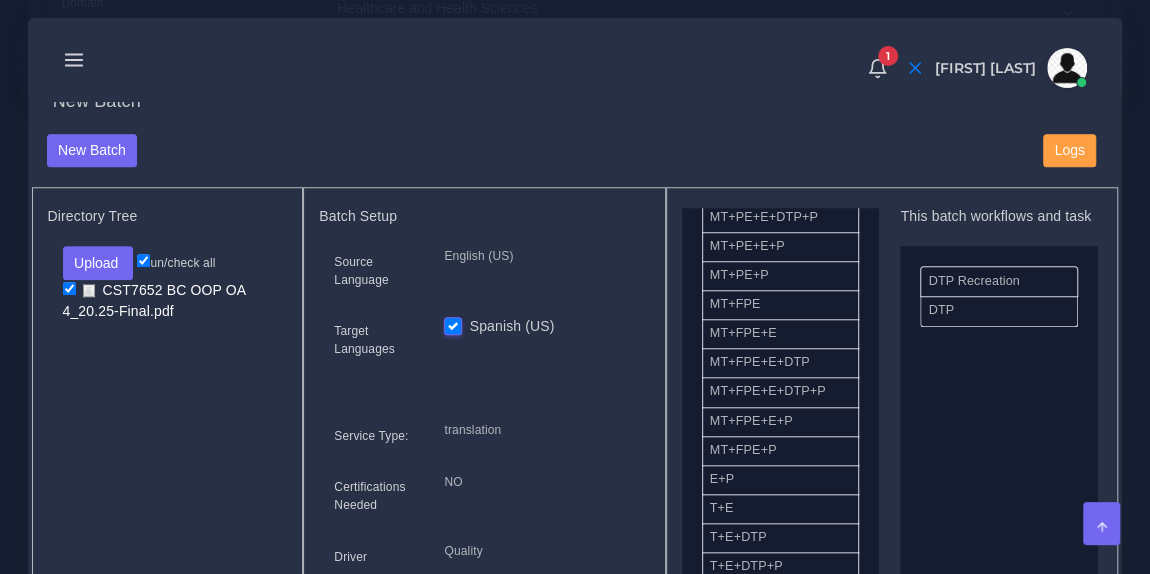 scroll, scrollTop: 135, scrollLeft: 0, axis: vertical 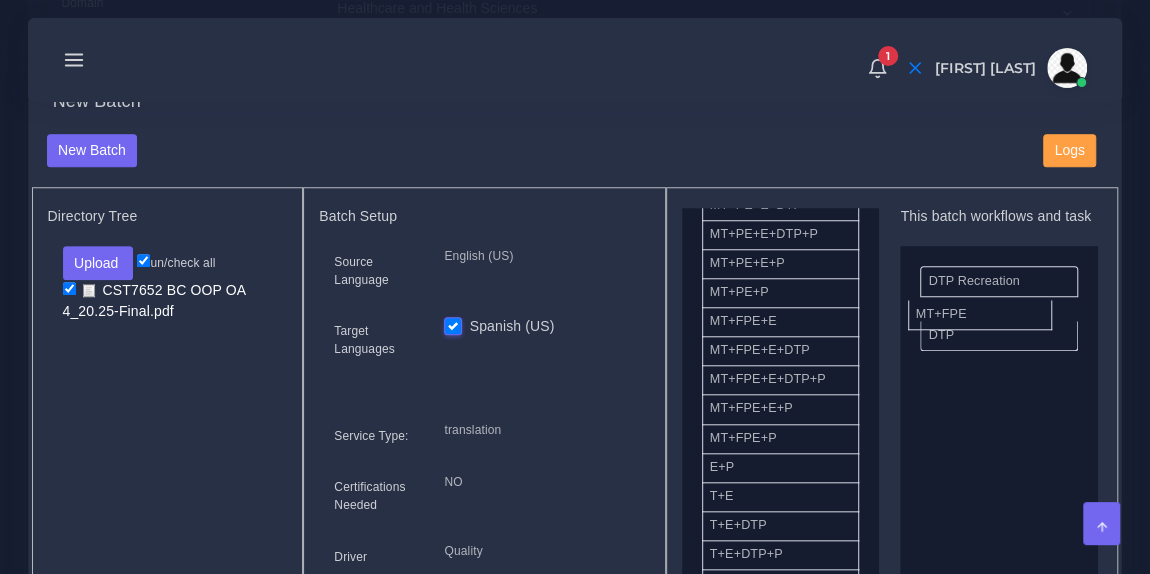 drag, startPoint x: 806, startPoint y: 333, endPoint x: 1037, endPoint y: 305, distance: 232.69078 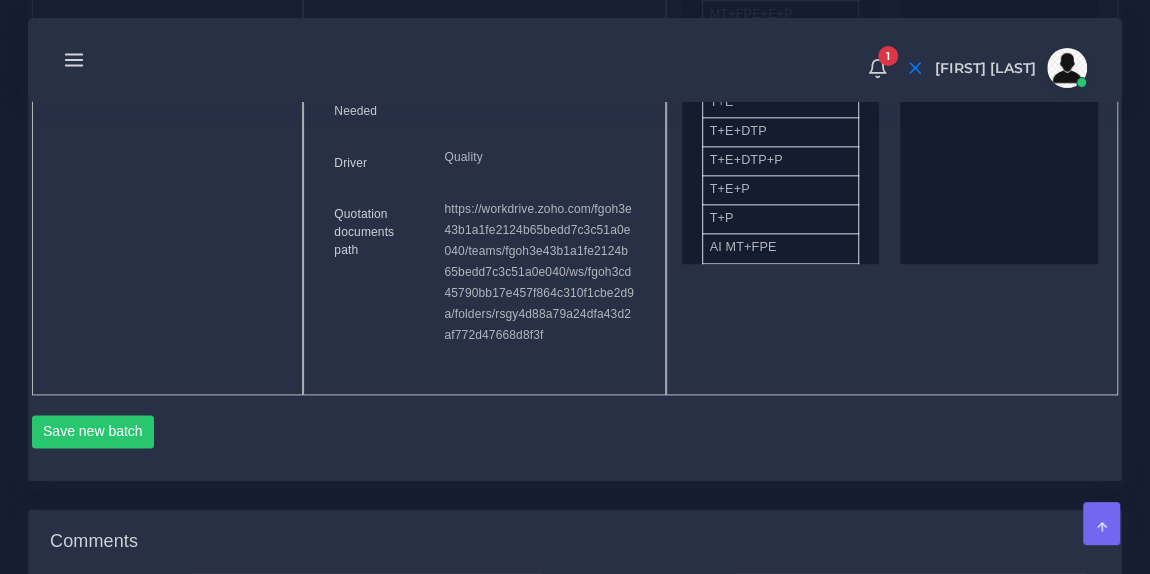 scroll, scrollTop: 1141, scrollLeft: 0, axis: vertical 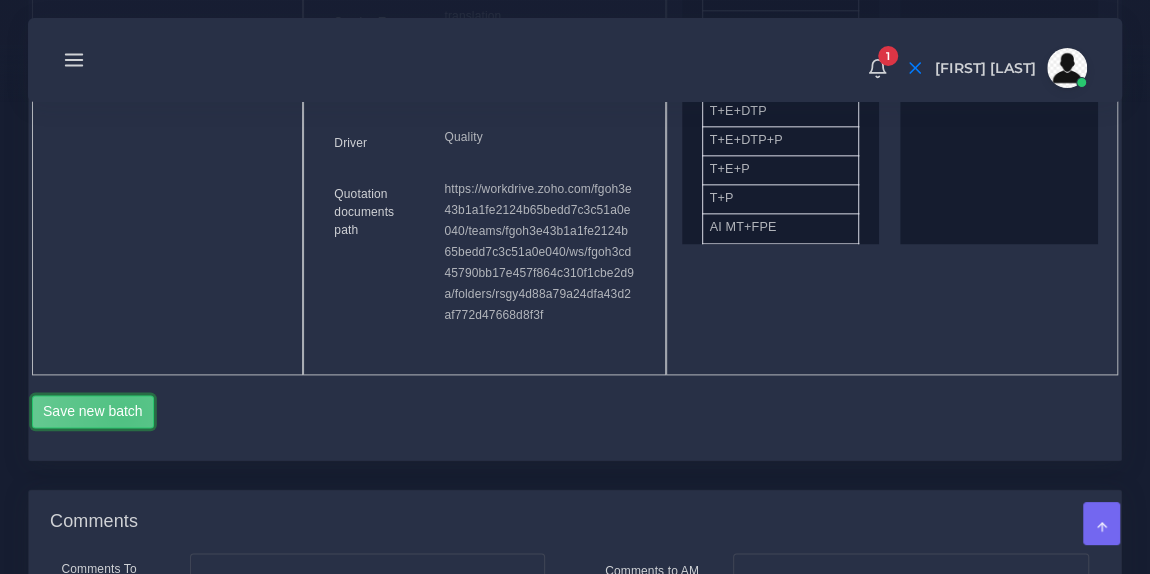 click on "Save new batch" at bounding box center (93, 412) 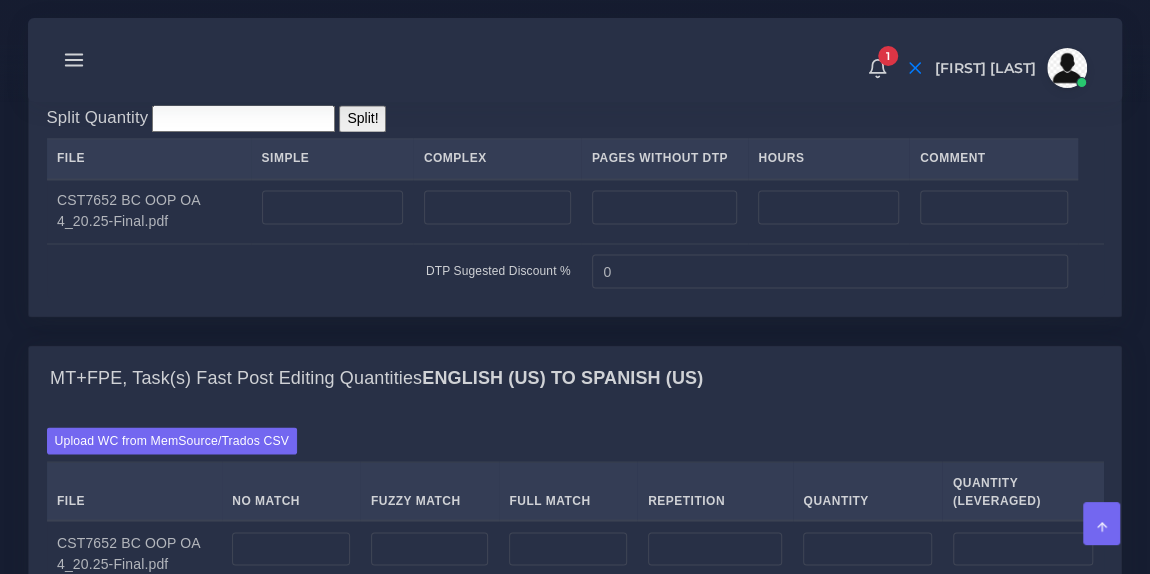 scroll, scrollTop: 1652, scrollLeft: 0, axis: vertical 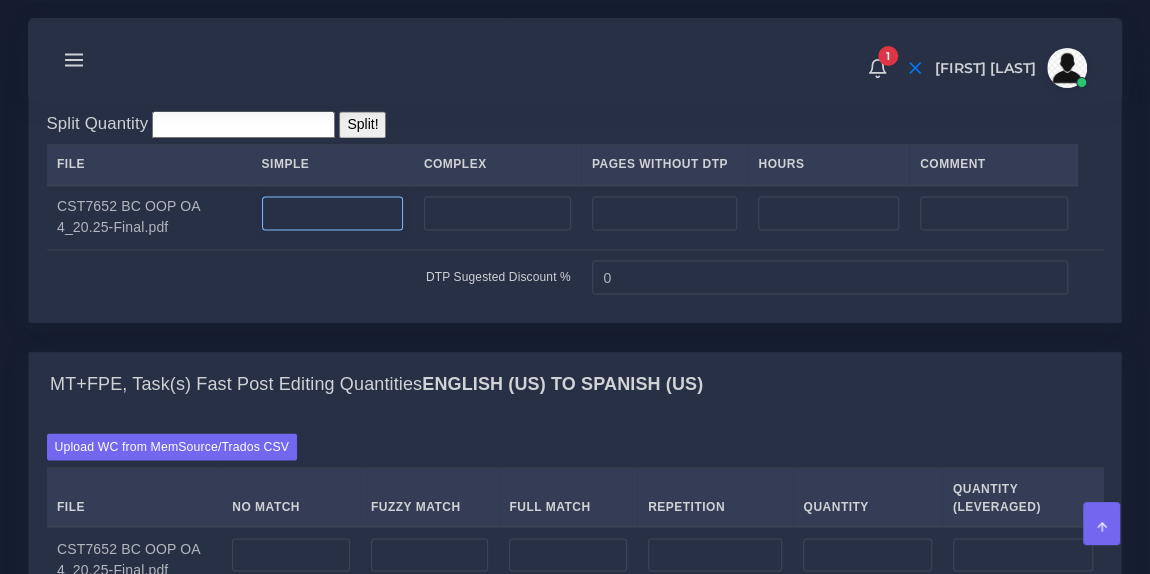 click at bounding box center (332, 213) 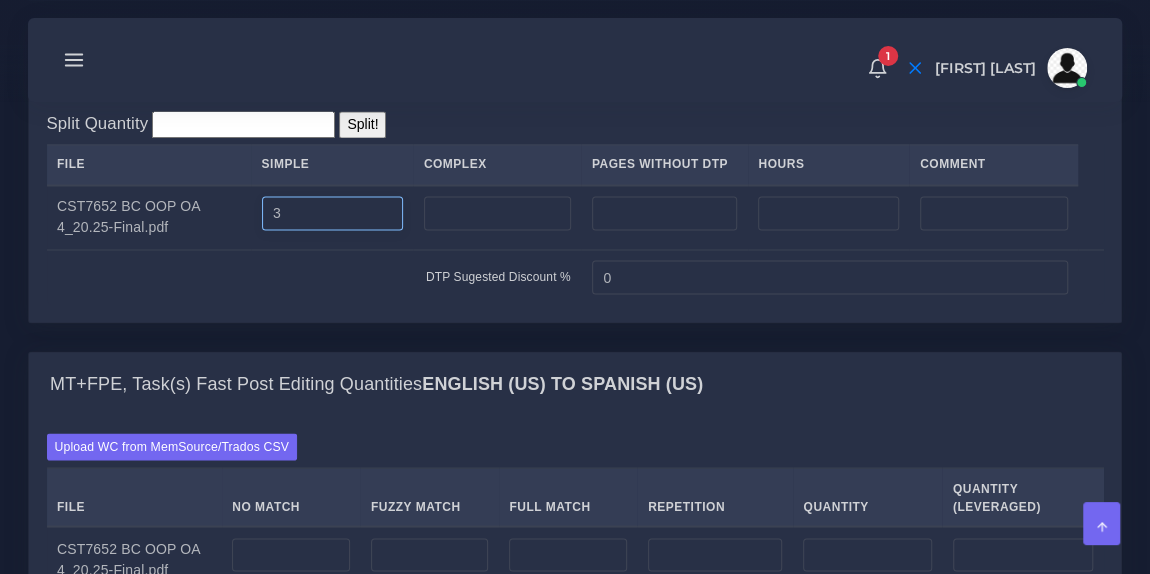 type on "3" 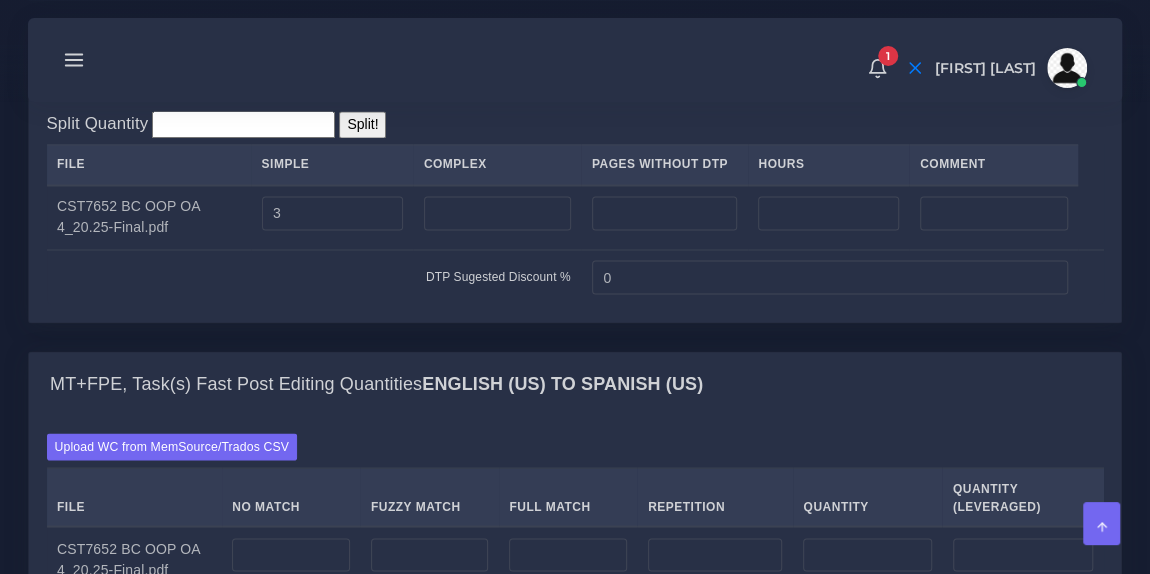 click on "DTP Sugested Discount %" at bounding box center [314, 276] 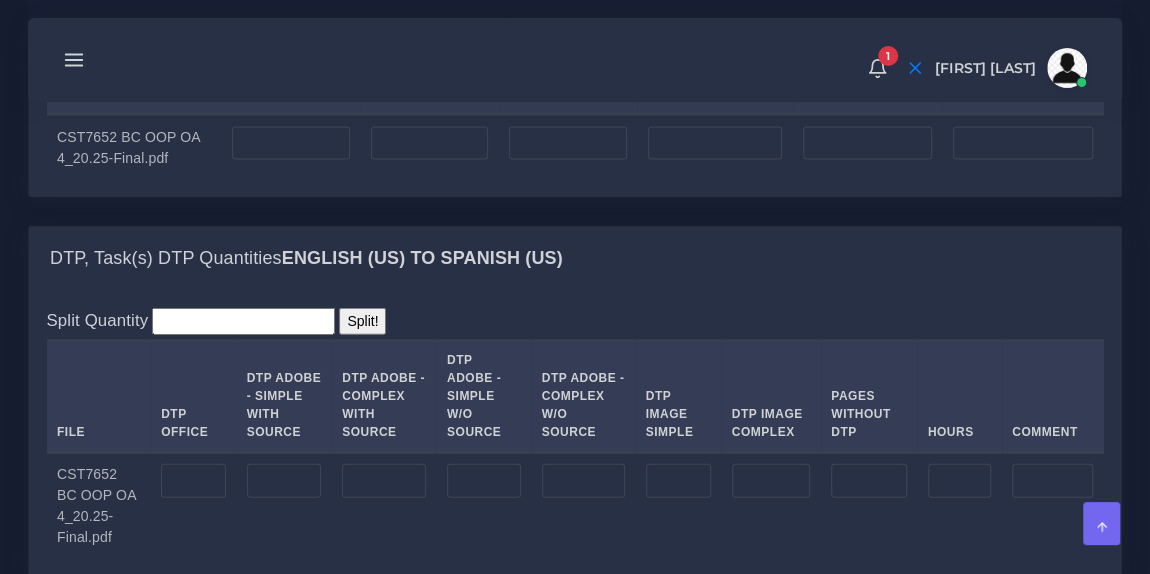 scroll, scrollTop: 2086, scrollLeft: 0, axis: vertical 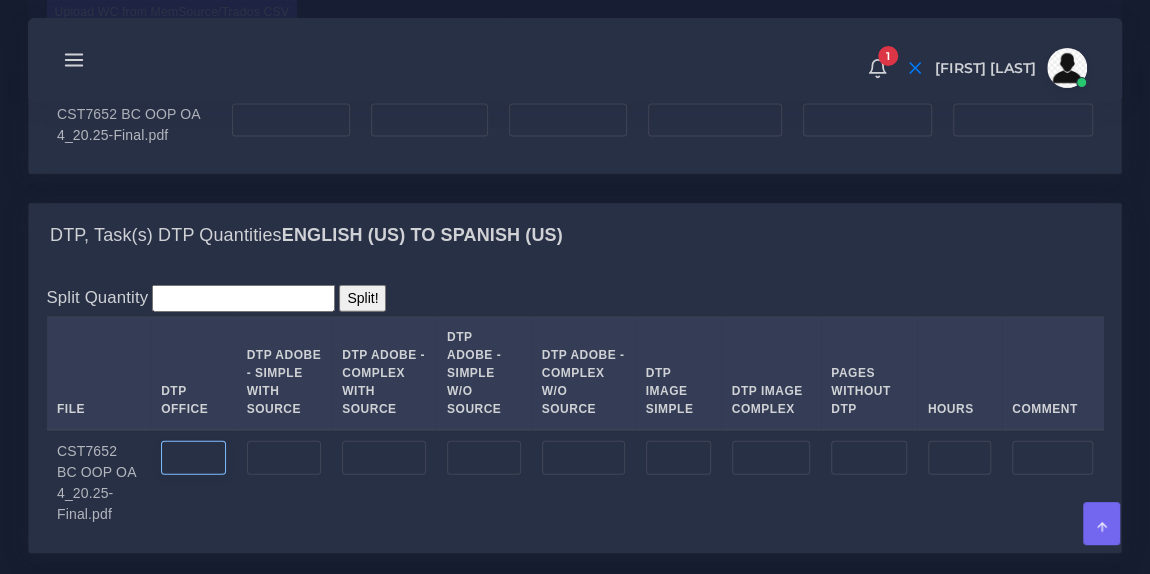 click at bounding box center [193, 458] 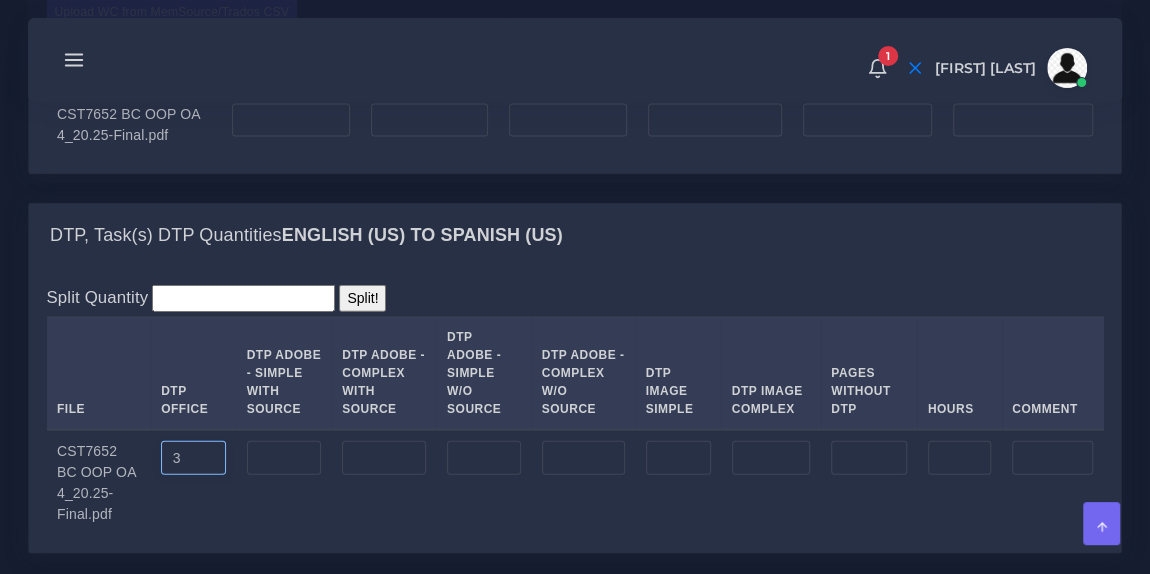 type on "3" 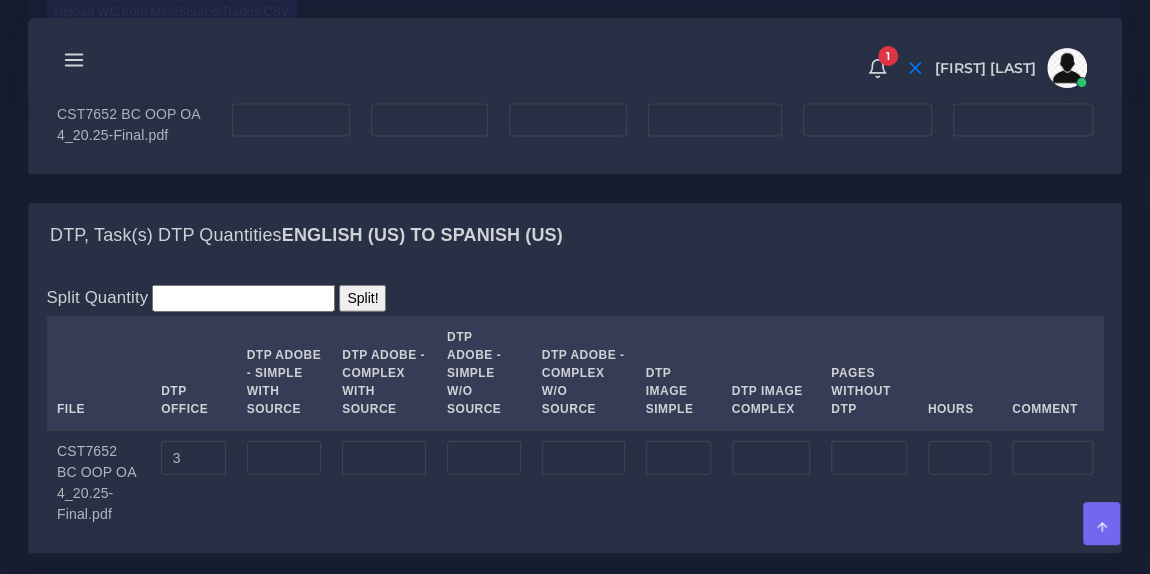 click on "DTP, Task(s) DTP Quantities  English (US) TO Spanish (US)" at bounding box center (575, 236) 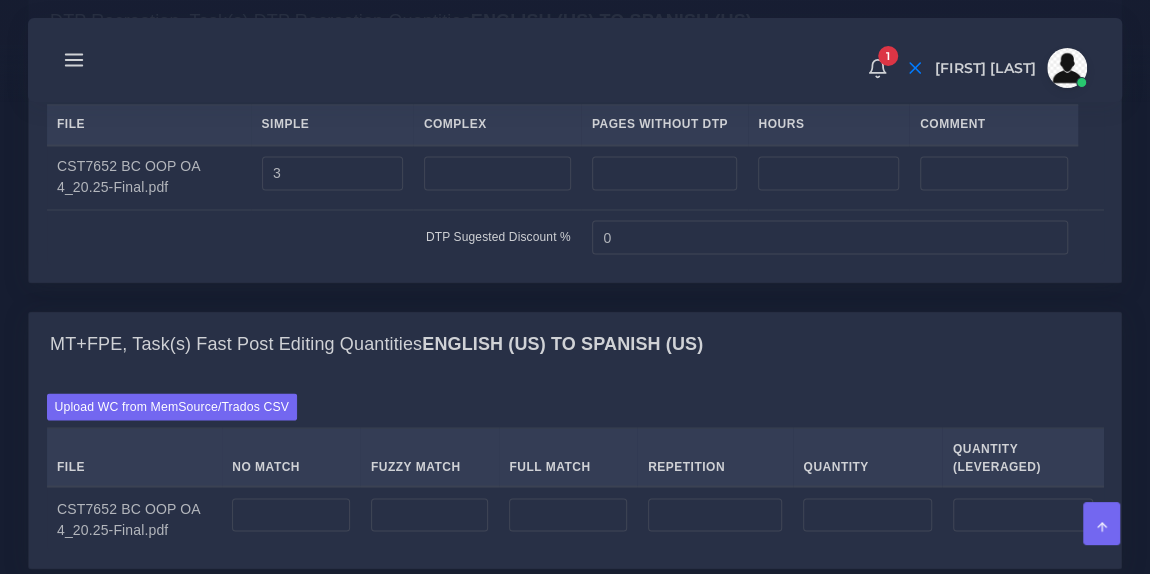 scroll, scrollTop: 1776, scrollLeft: 0, axis: vertical 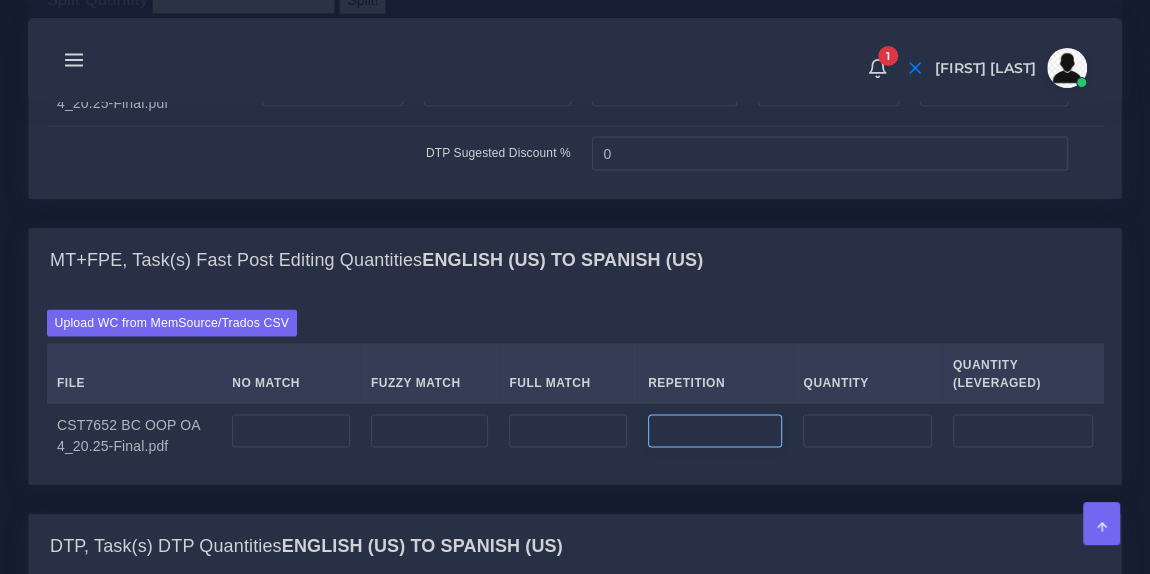 click at bounding box center [715, 431] 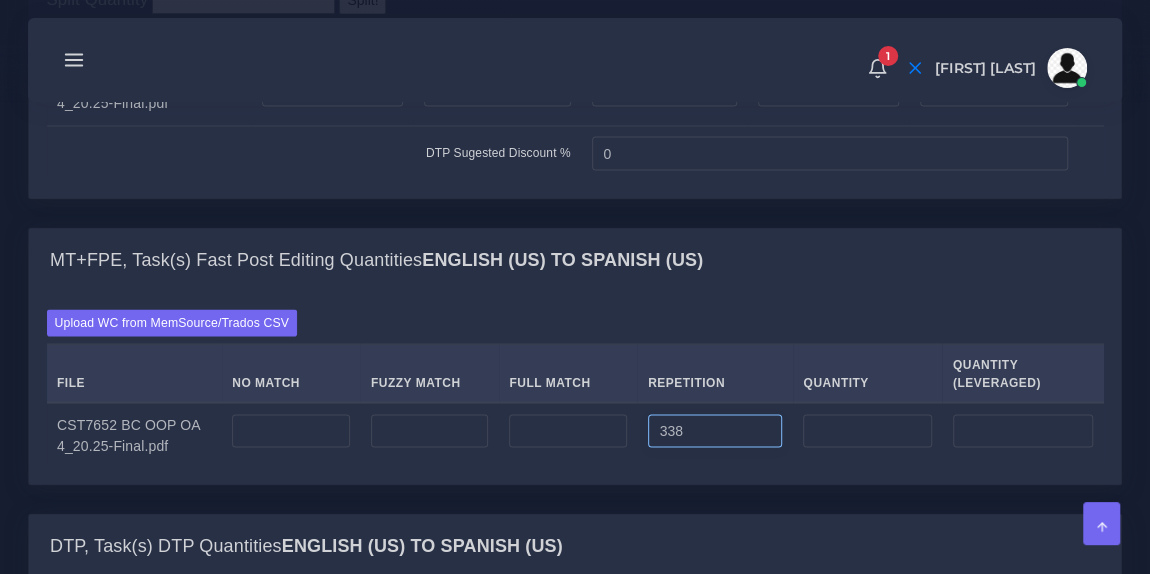 type on "338" 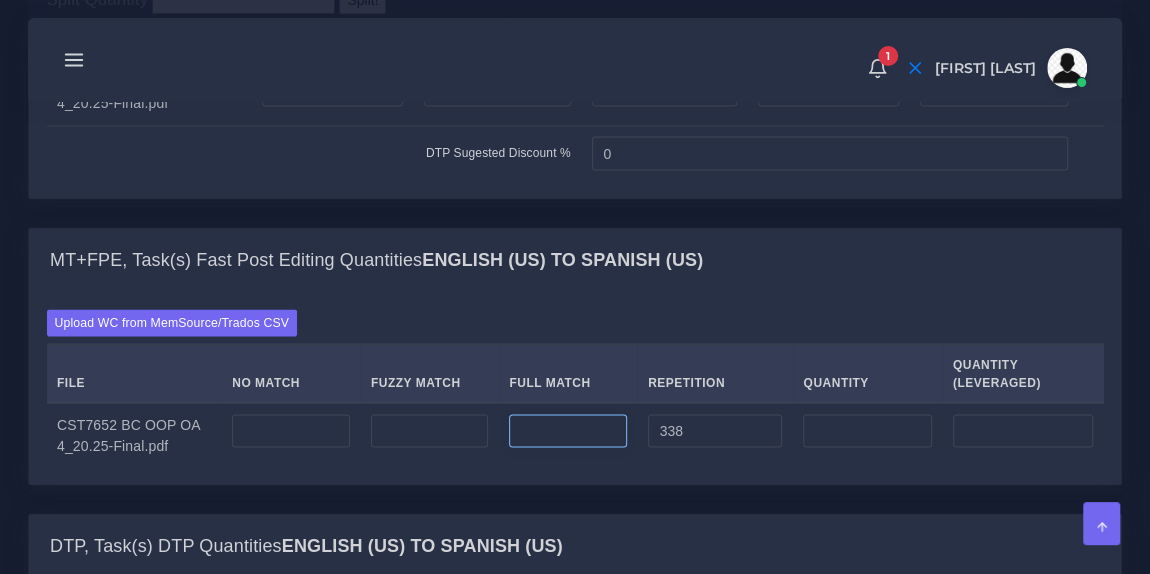 type on "338" 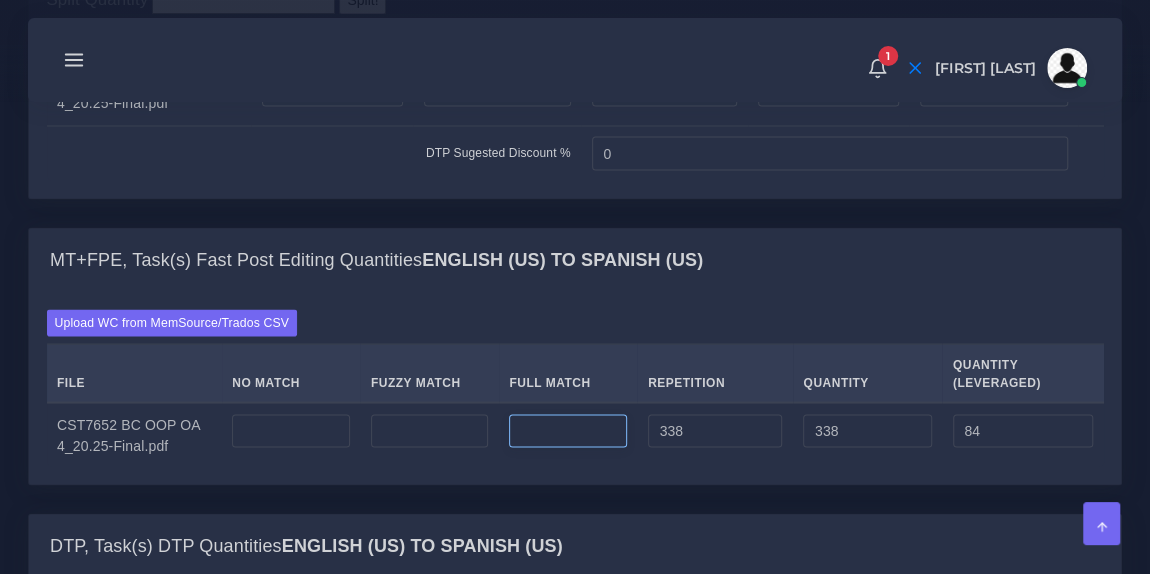 click at bounding box center [568, 431] 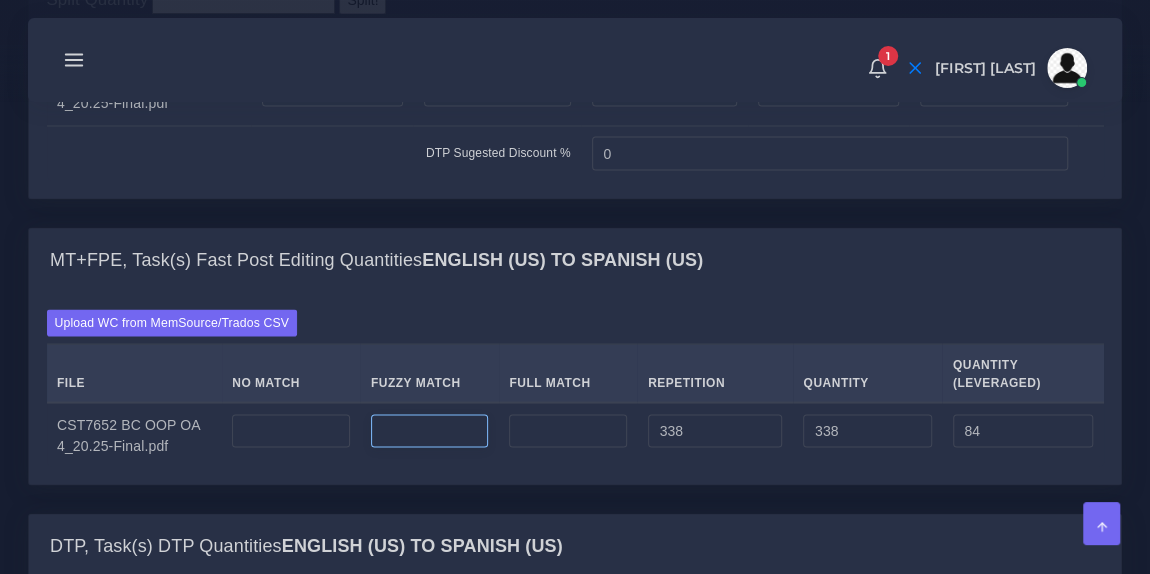 type on "1235" 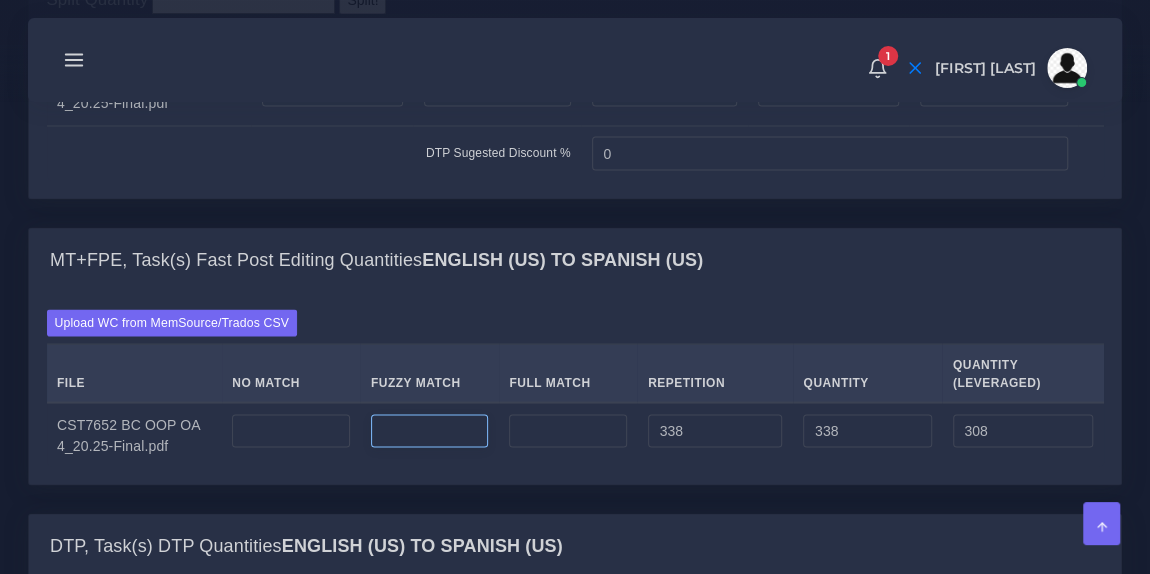 click at bounding box center (430, 431) 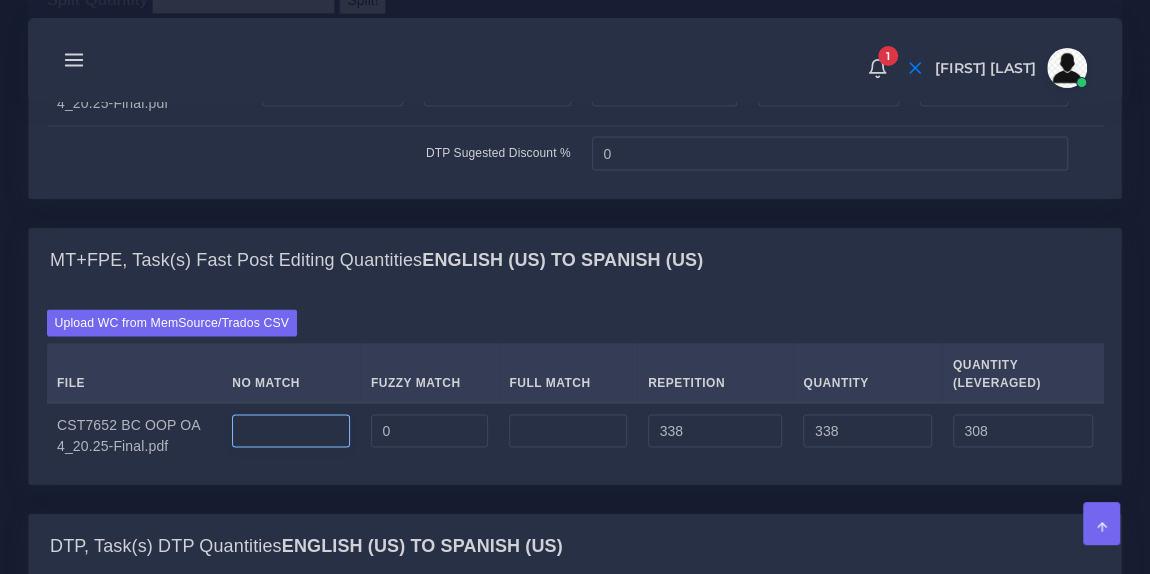 type on "159" 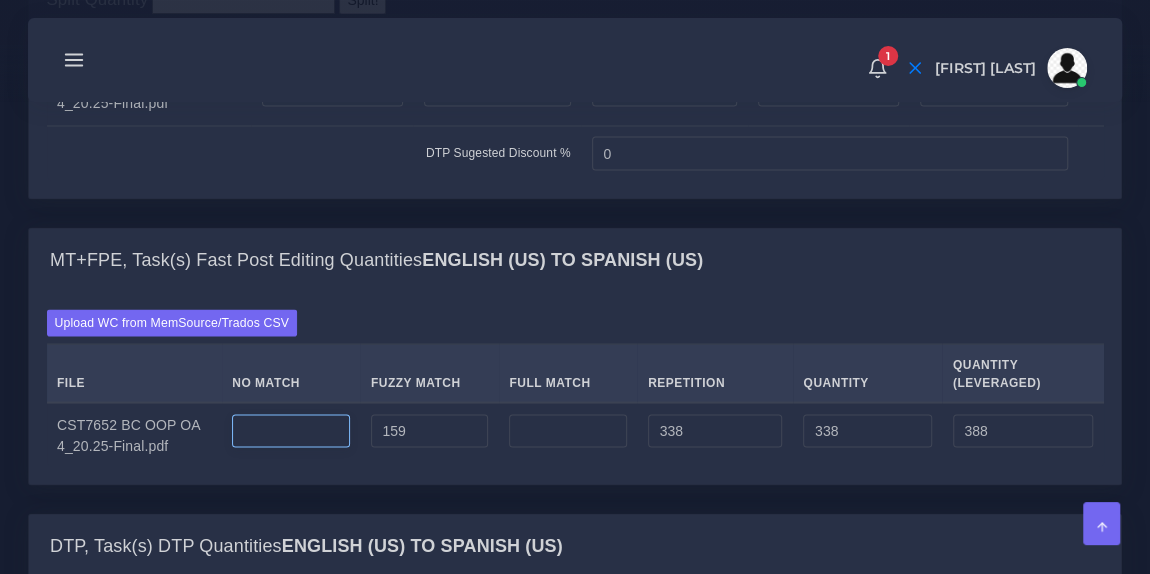 click at bounding box center [291, 431] 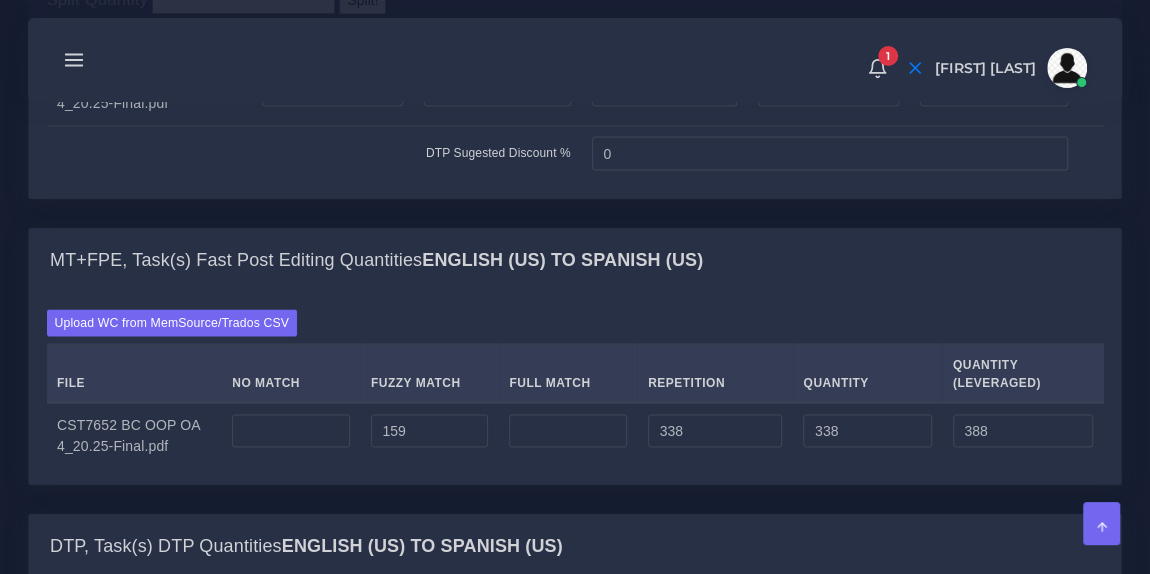 type on "0" 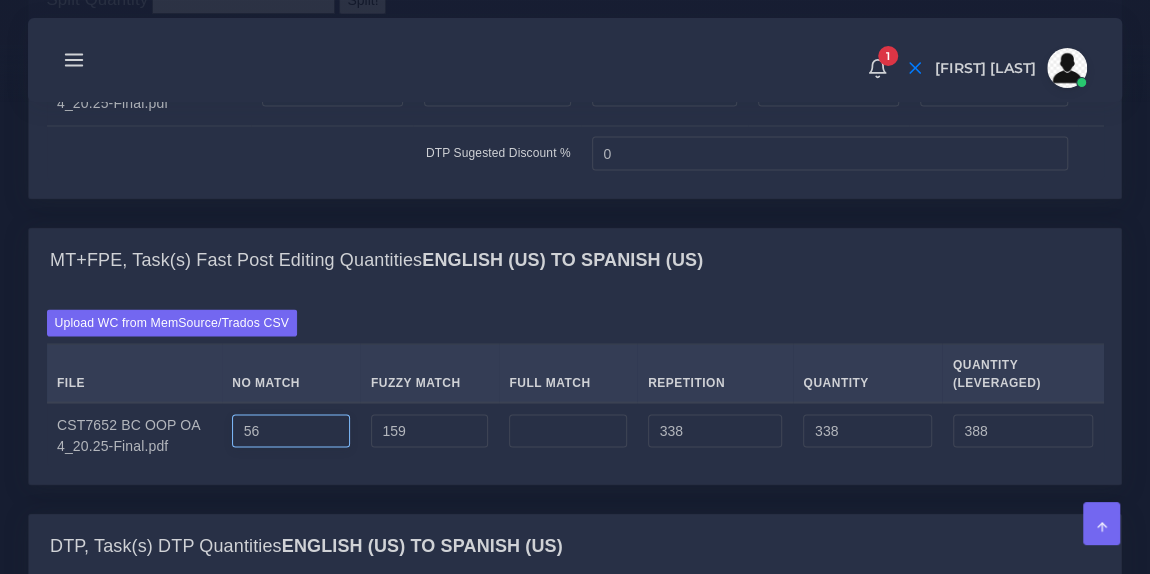 type on "56" 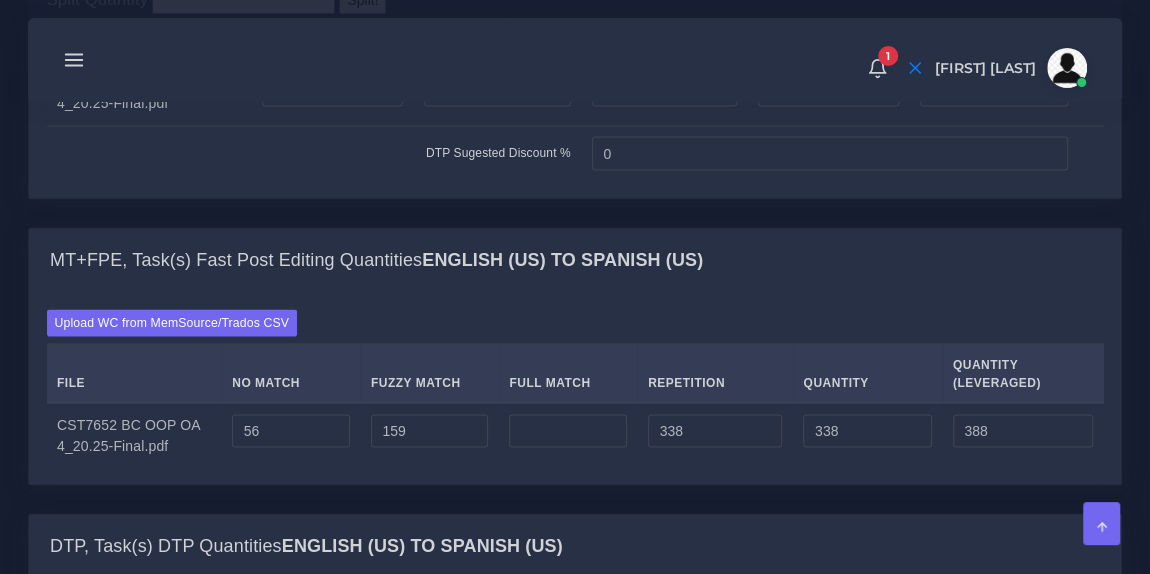 type on "1450" 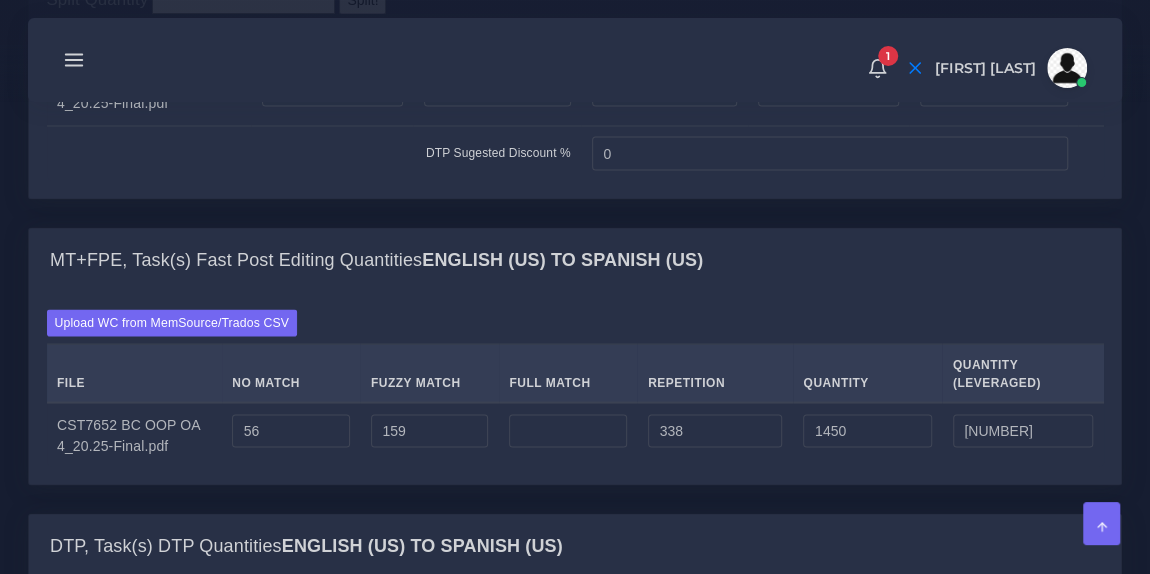 click on "Upload WC from MemSource/Trados CSV
File
No Match
Fuzzy Match
Full Match
Repetition
Quantity
Quantity (Leveraged)
56 159 897" at bounding box center [575, 387] 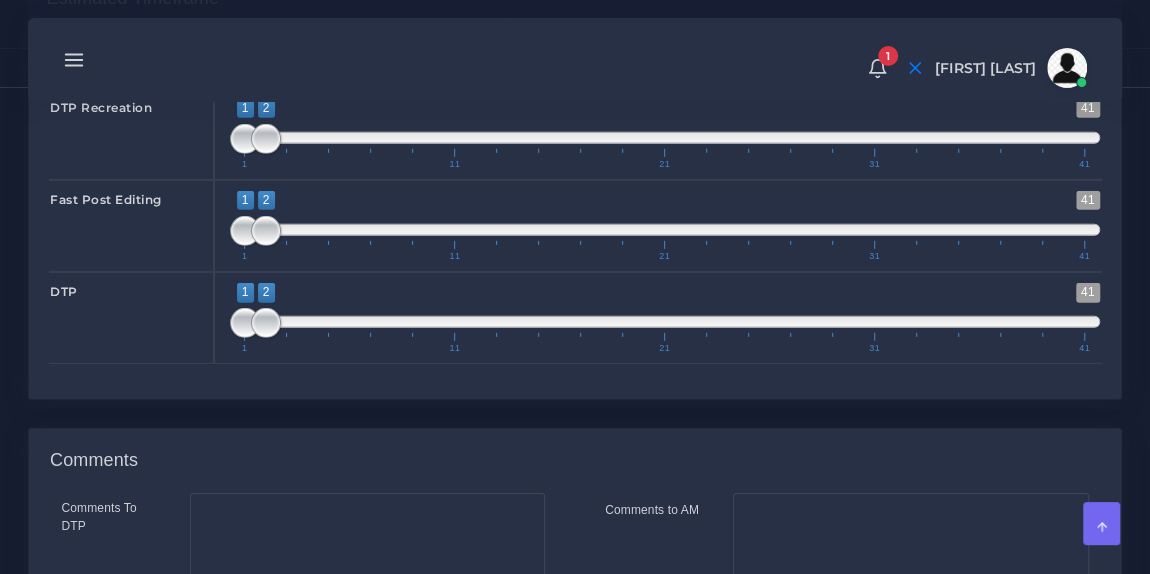 scroll, scrollTop: 3175, scrollLeft: 0, axis: vertical 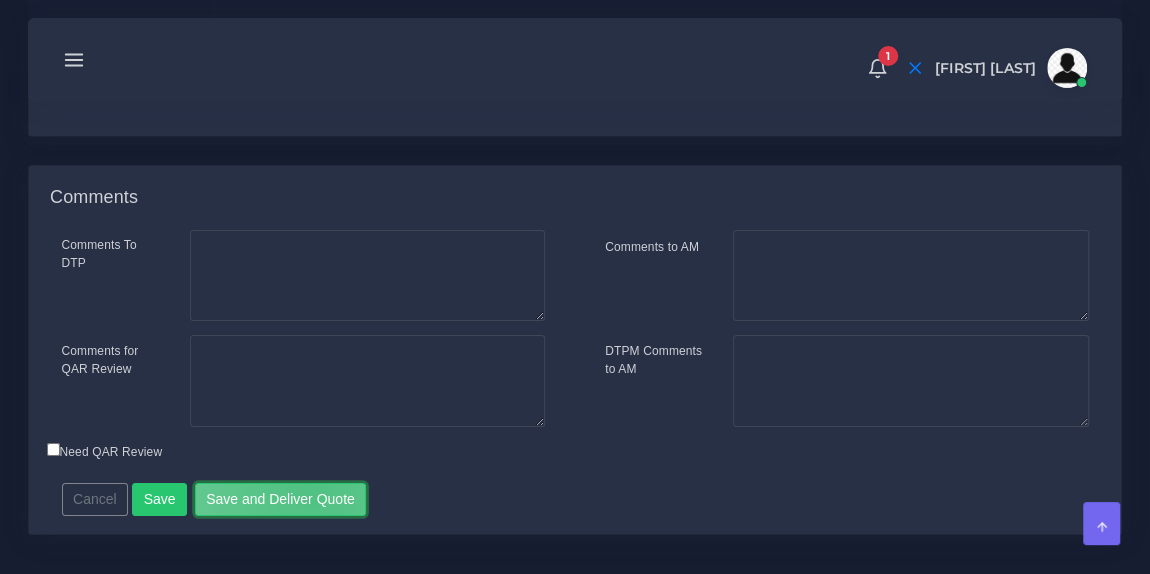 click on "Save and  Deliver Quote" at bounding box center [281, 500] 